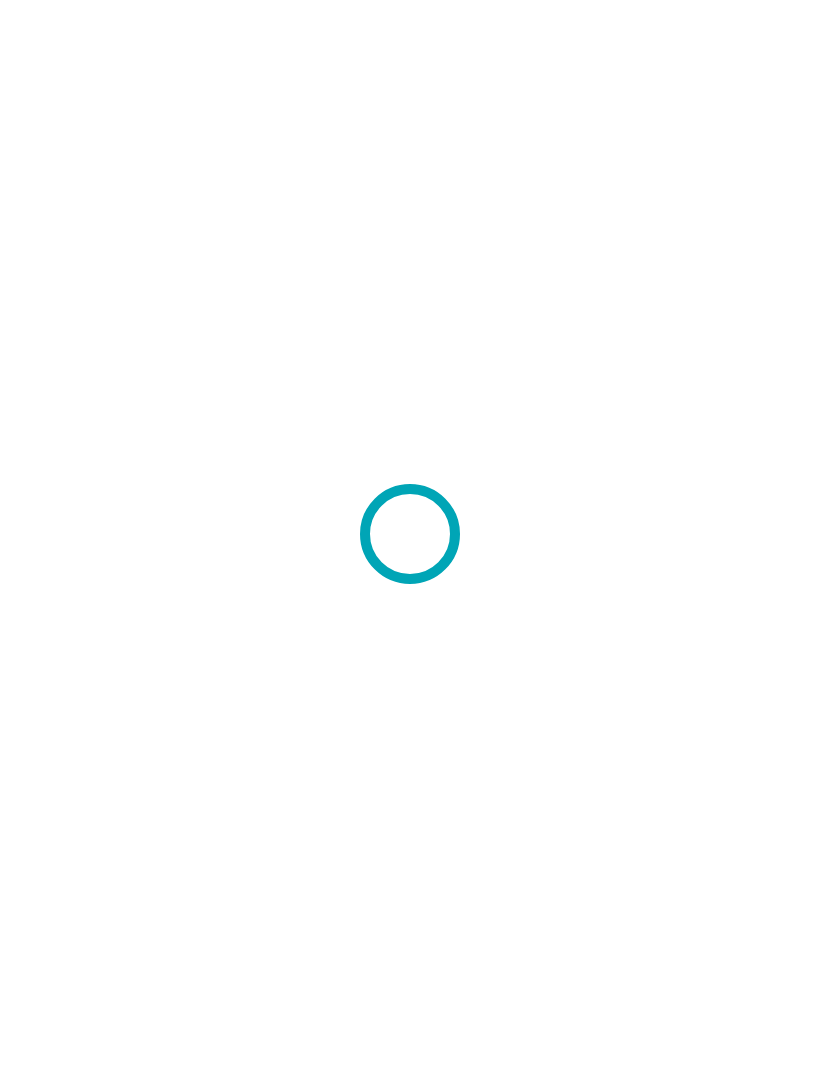 scroll, scrollTop: 0, scrollLeft: 0, axis: both 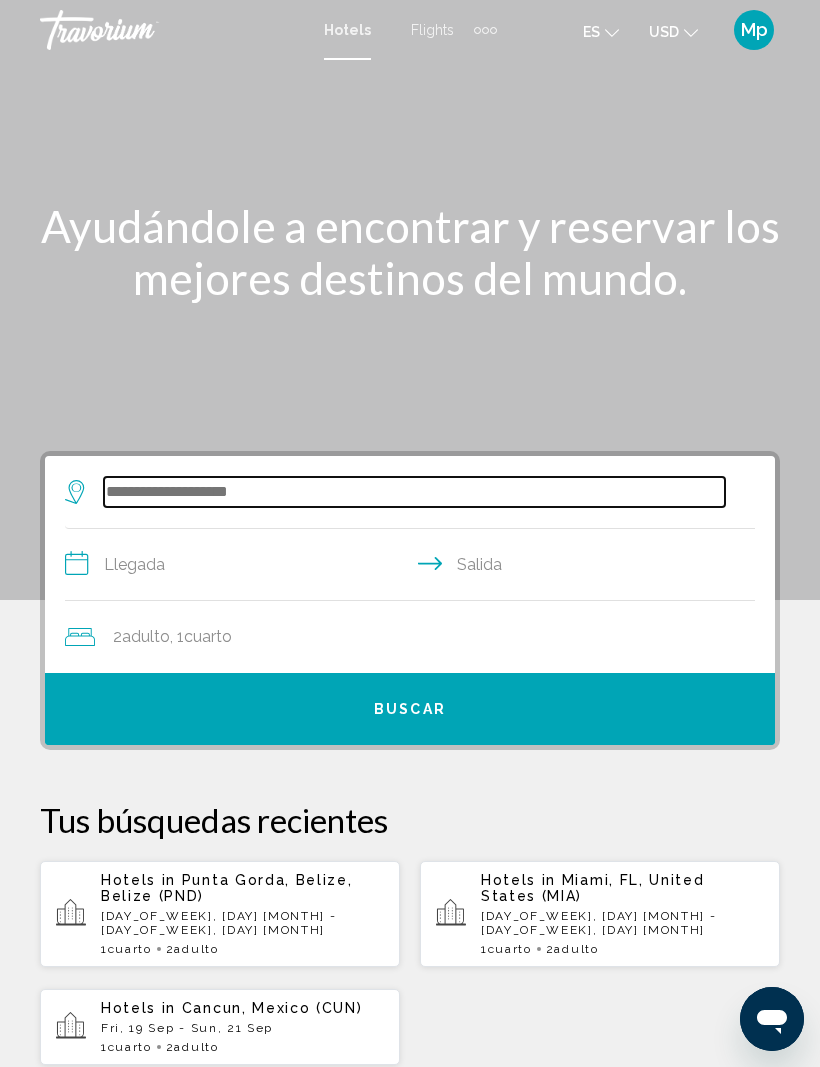 click at bounding box center [414, 492] 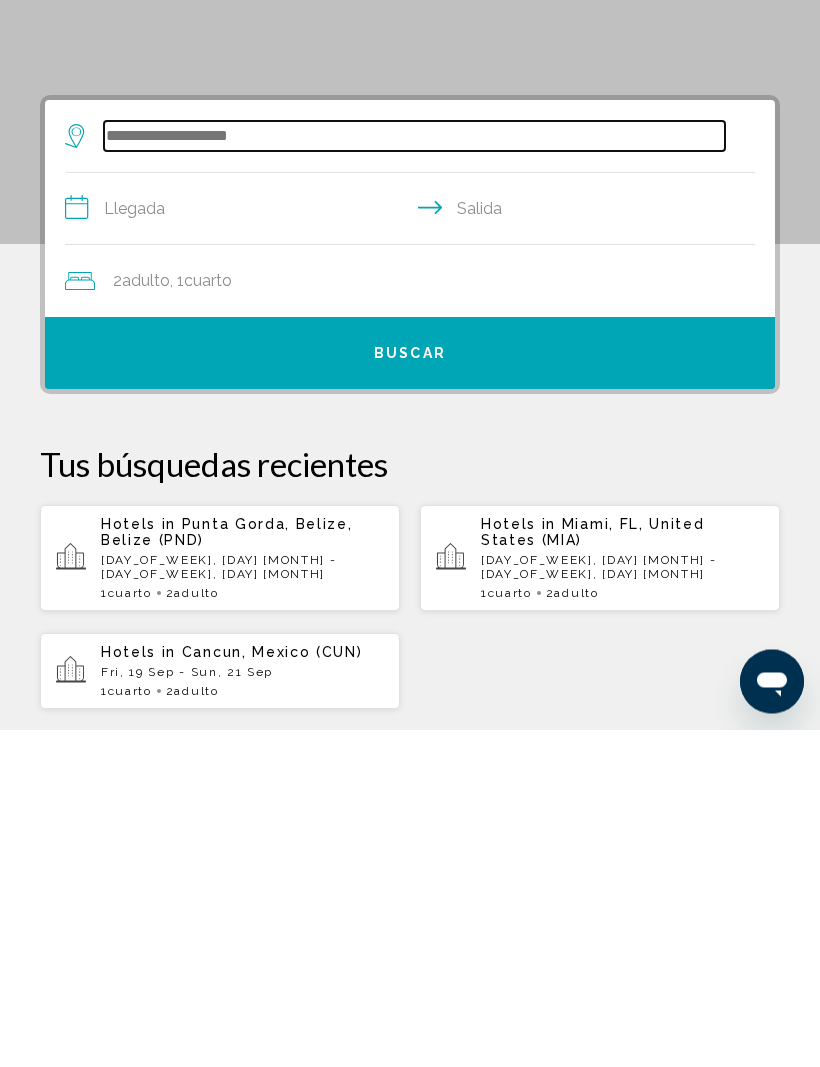 scroll, scrollTop: 48, scrollLeft: 0, axis: vertical 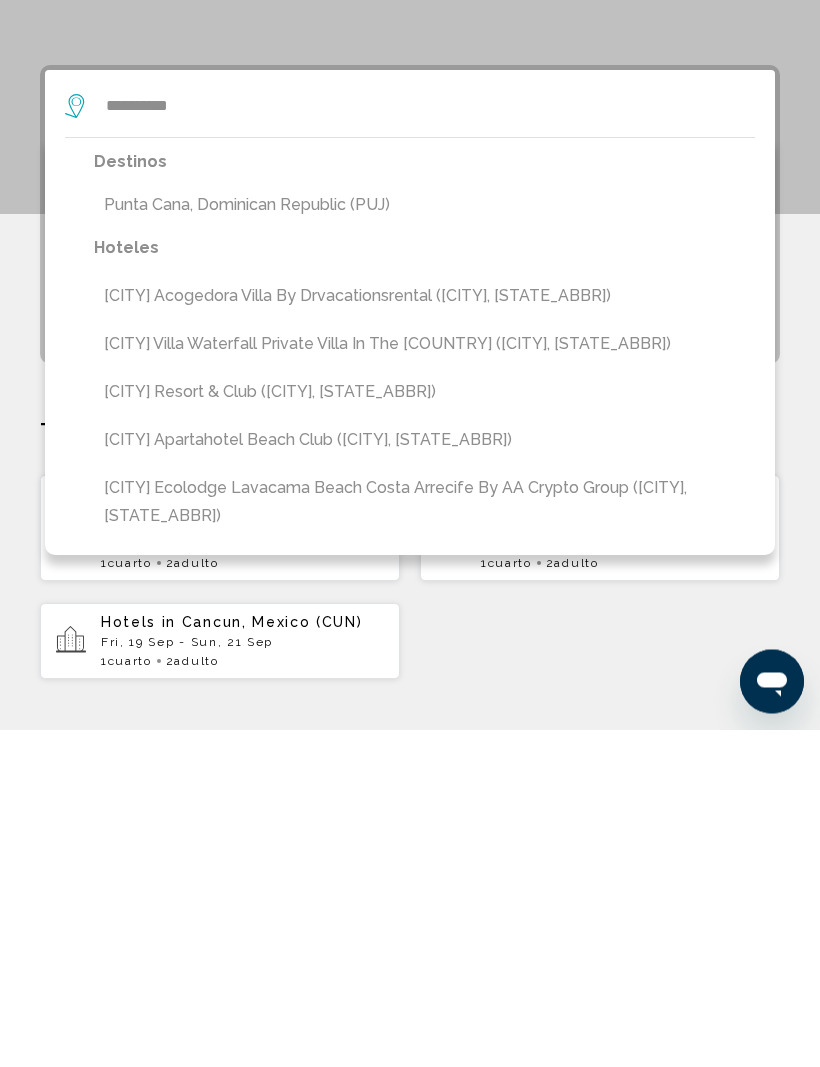 click on "Punta Cana, Dominican Republic (PUJ)" at bounding box center [424, 543] 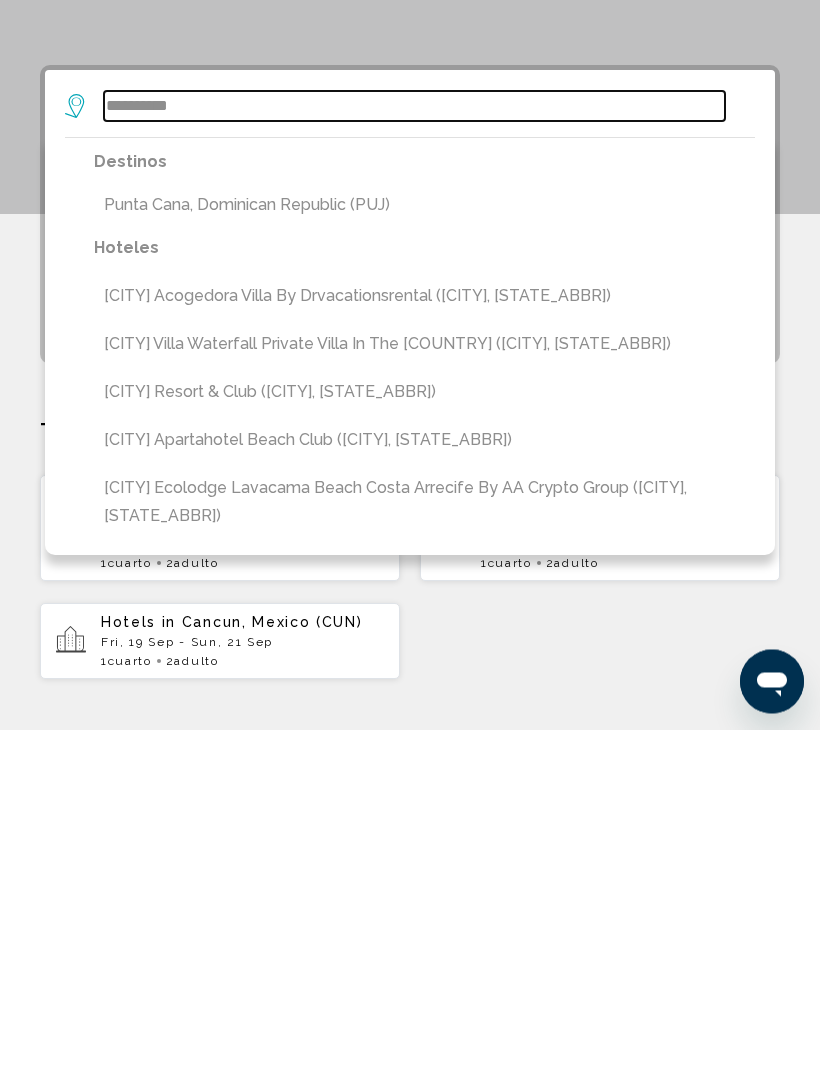 type on "**********" 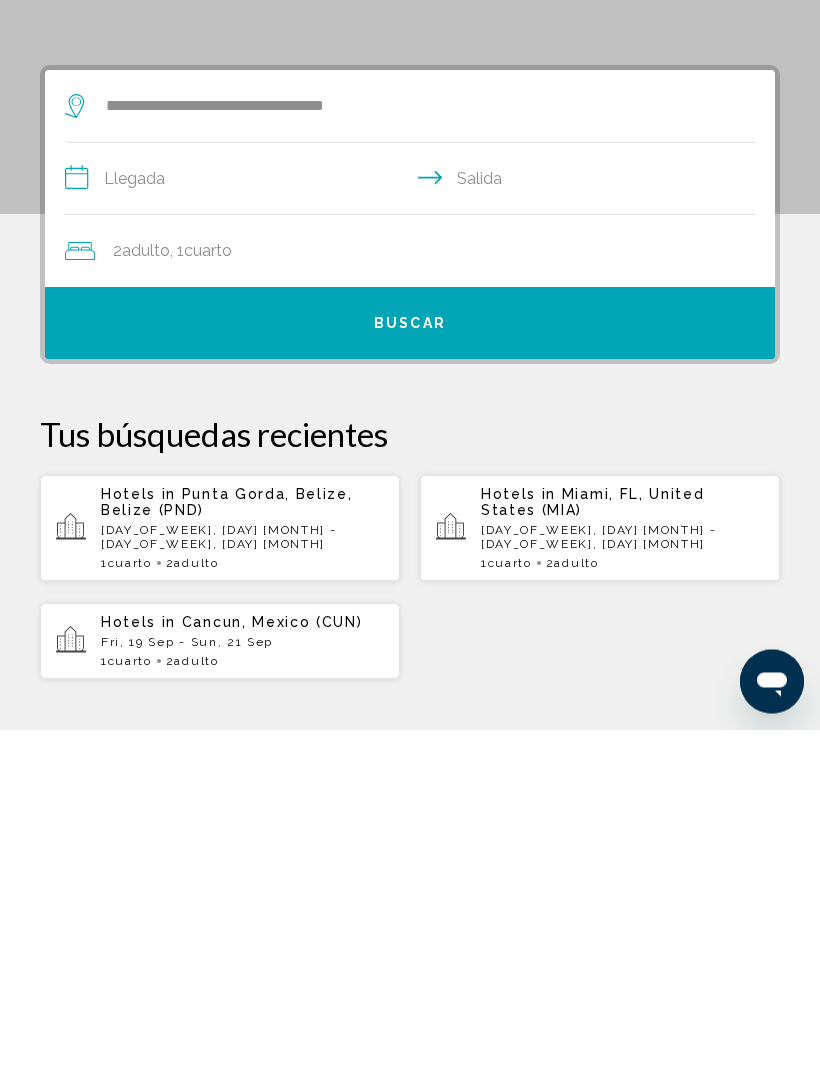 click on "**********" at bounding box center (414, 519) 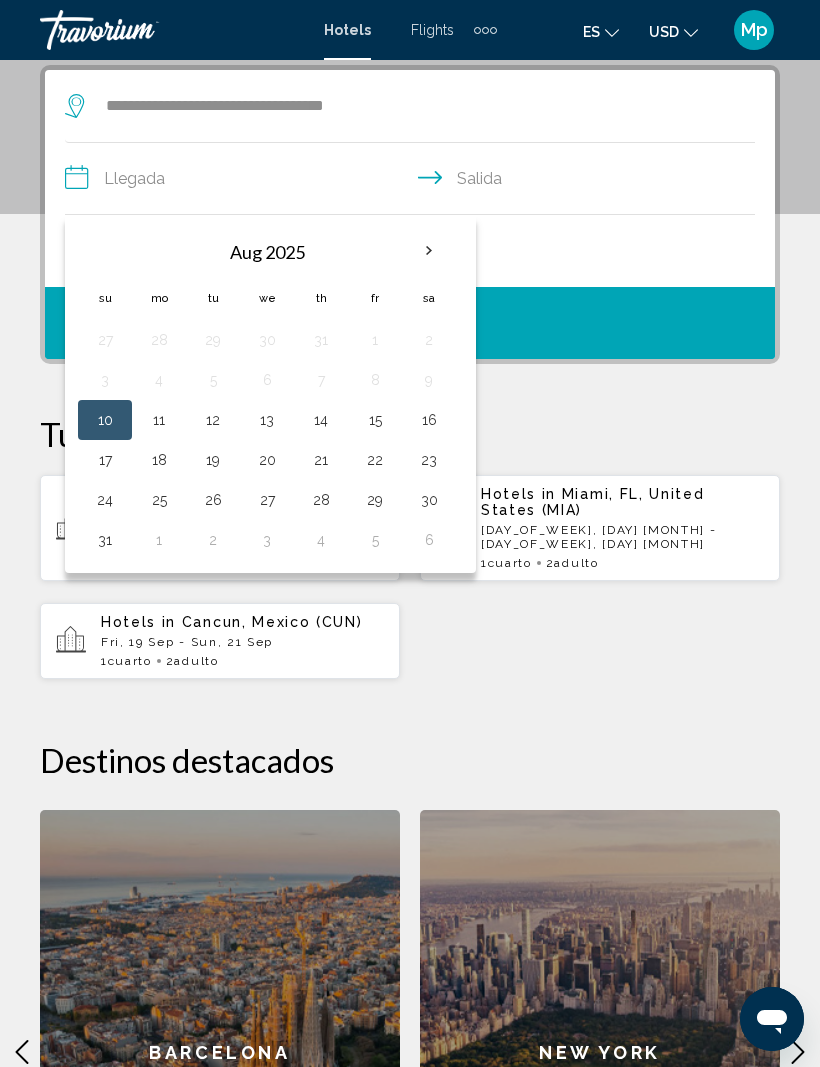 click at bounding box center (429, 251) 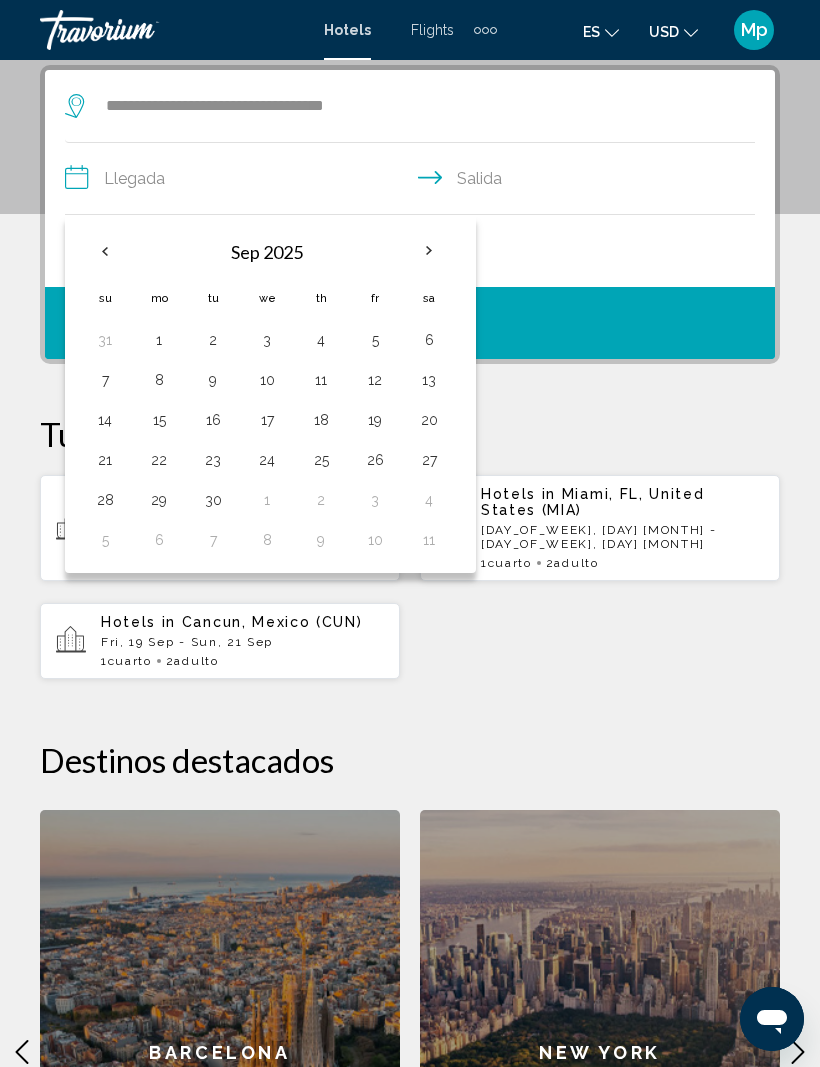click on "19" at bounding box center [375, 420] 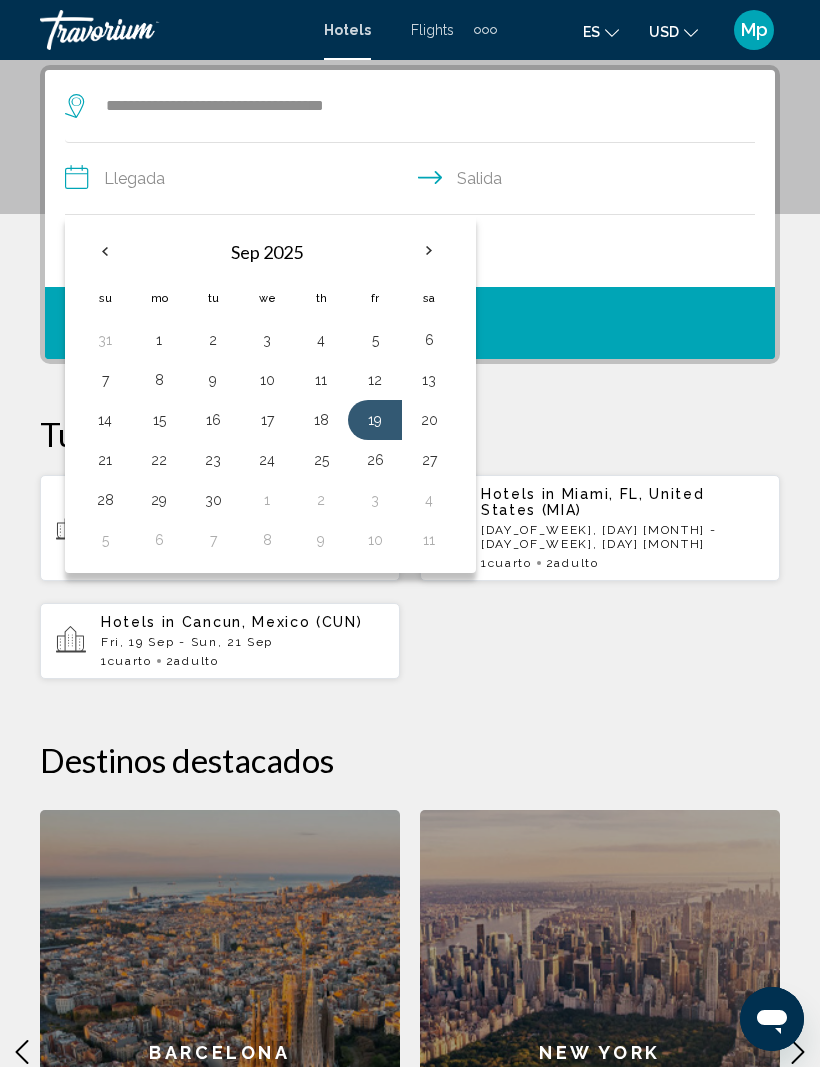click on "21" at bounding box center [105, 460] 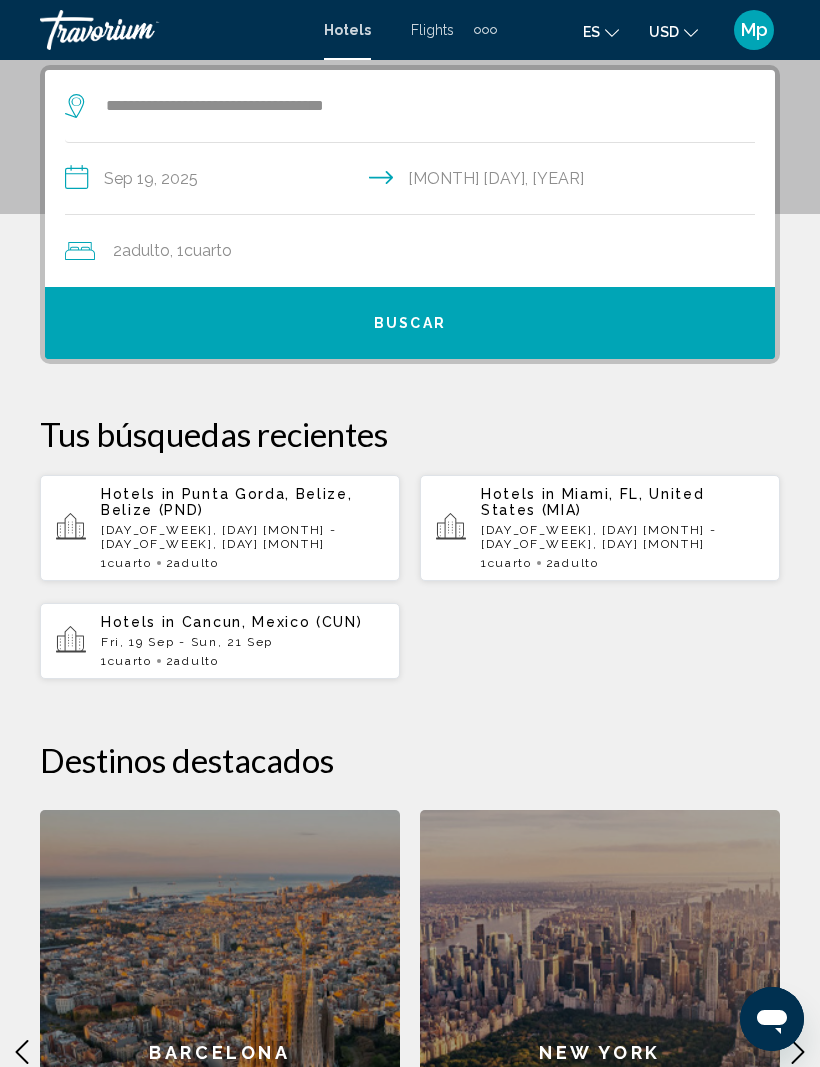 click on "Buscar" at bounding box center (410, 323) 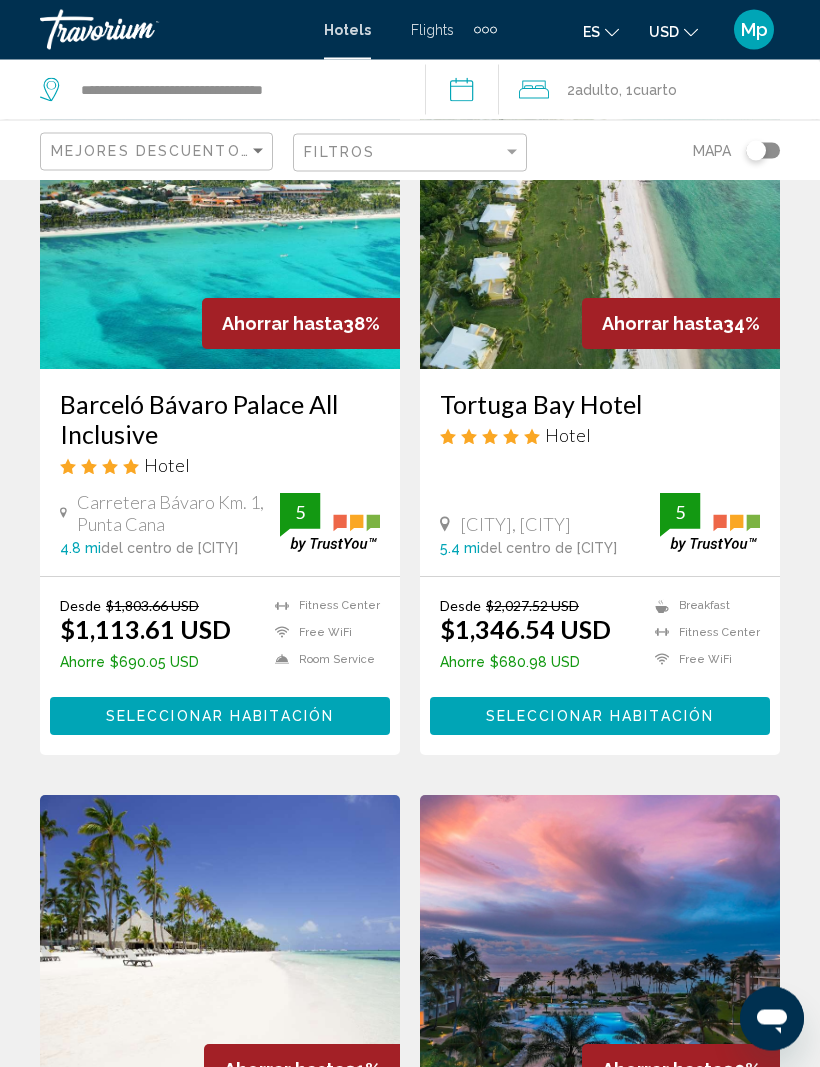 scroll, scrollTop: 976, scrollLeft: 0, axis: vertical 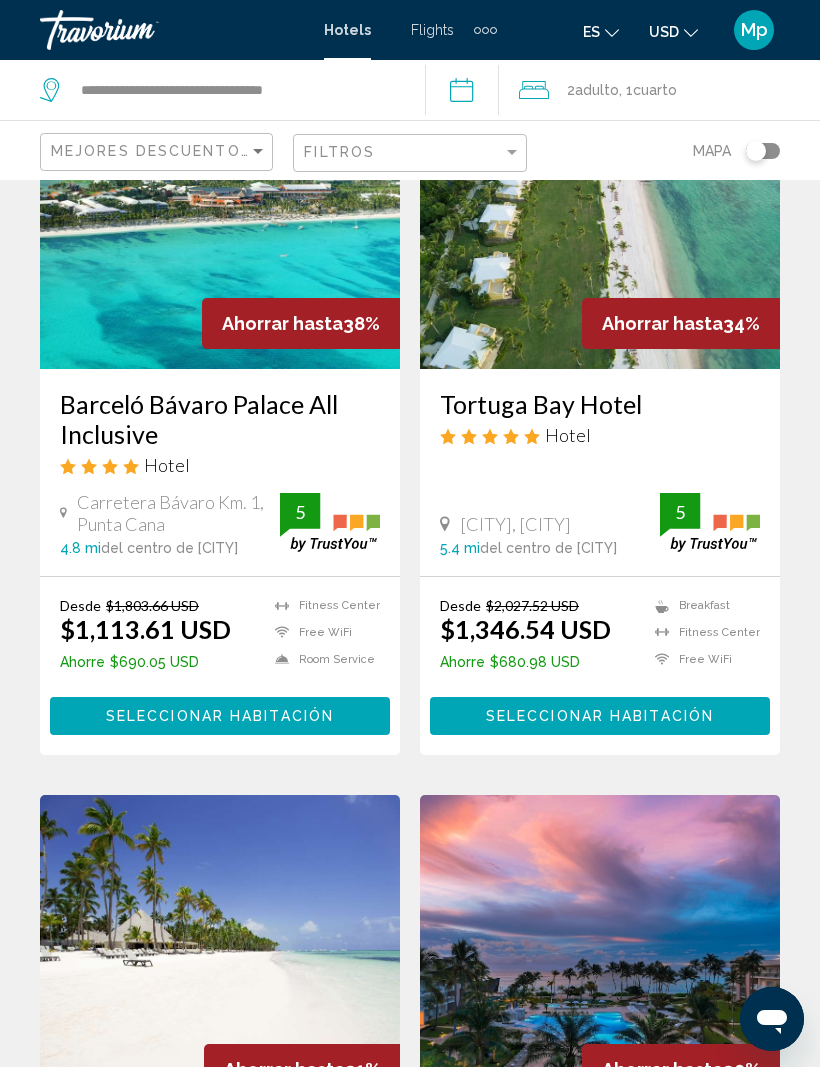 click on "Seleccionar habitación" at bounding box center [220, 717] 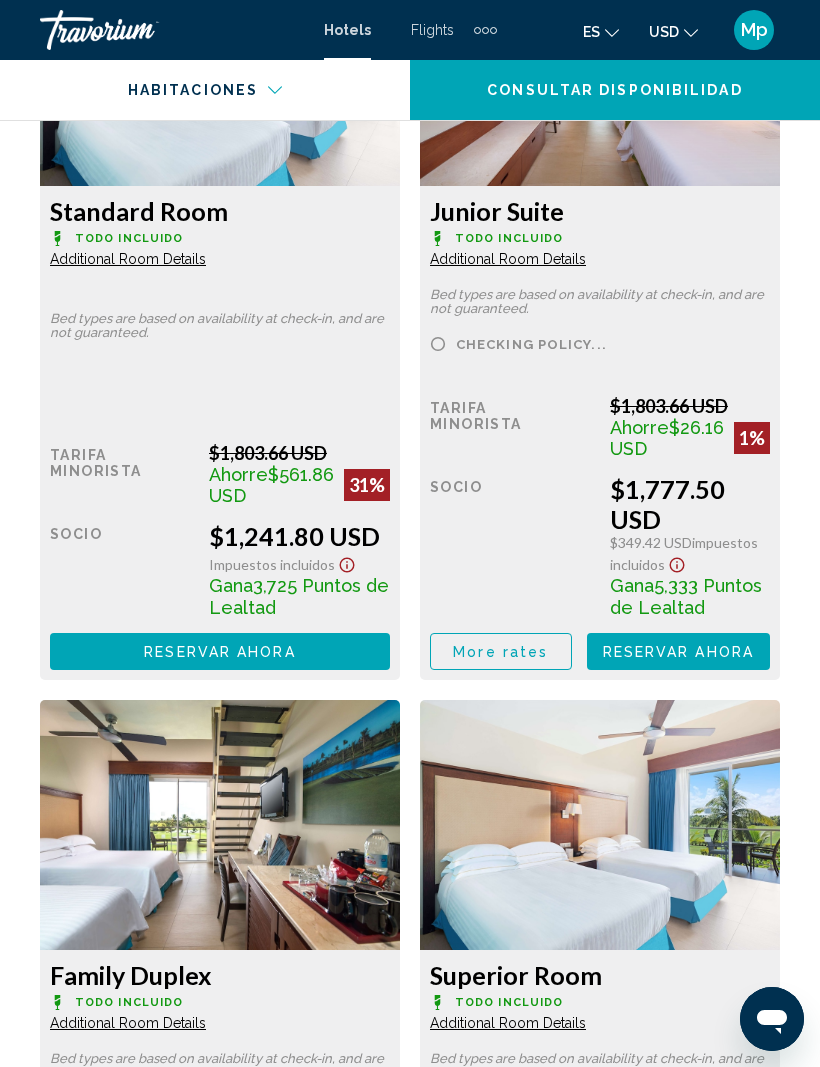 scroll, scrollTop: 3633, scrollLeft: 0, axis: vertical 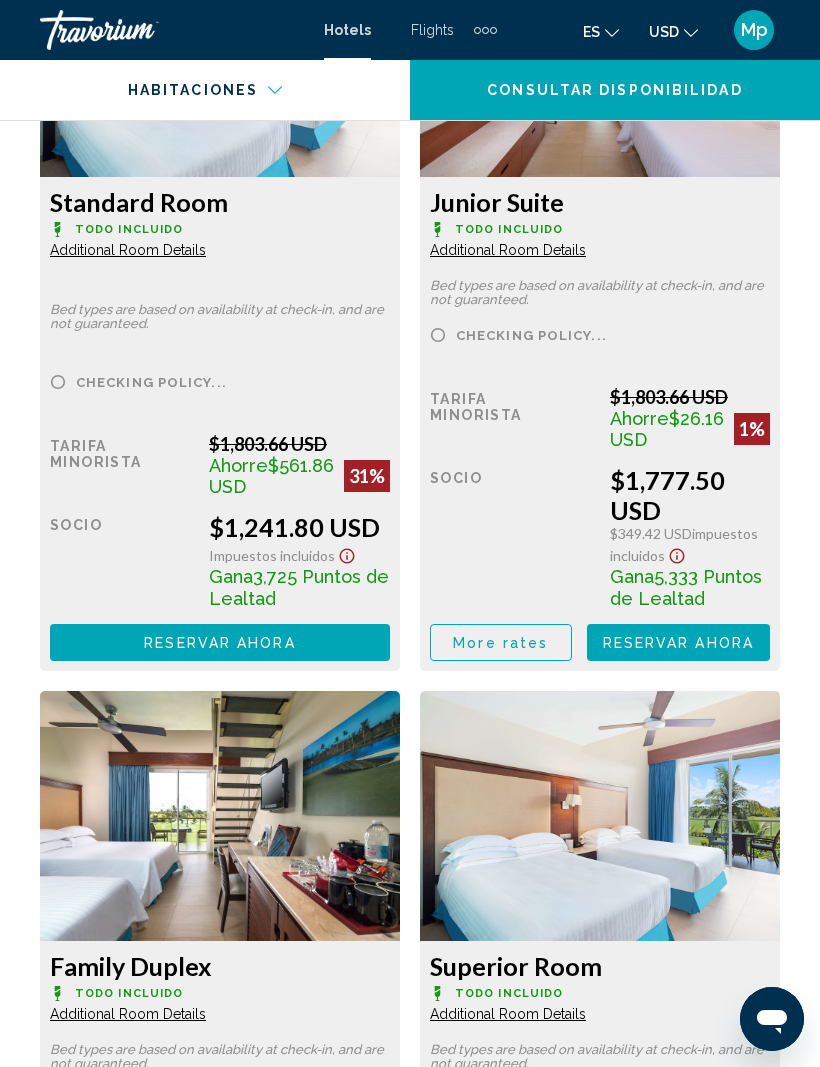click on "Reservar ahora Ya no está disponible" at bounding box center (220, 642) 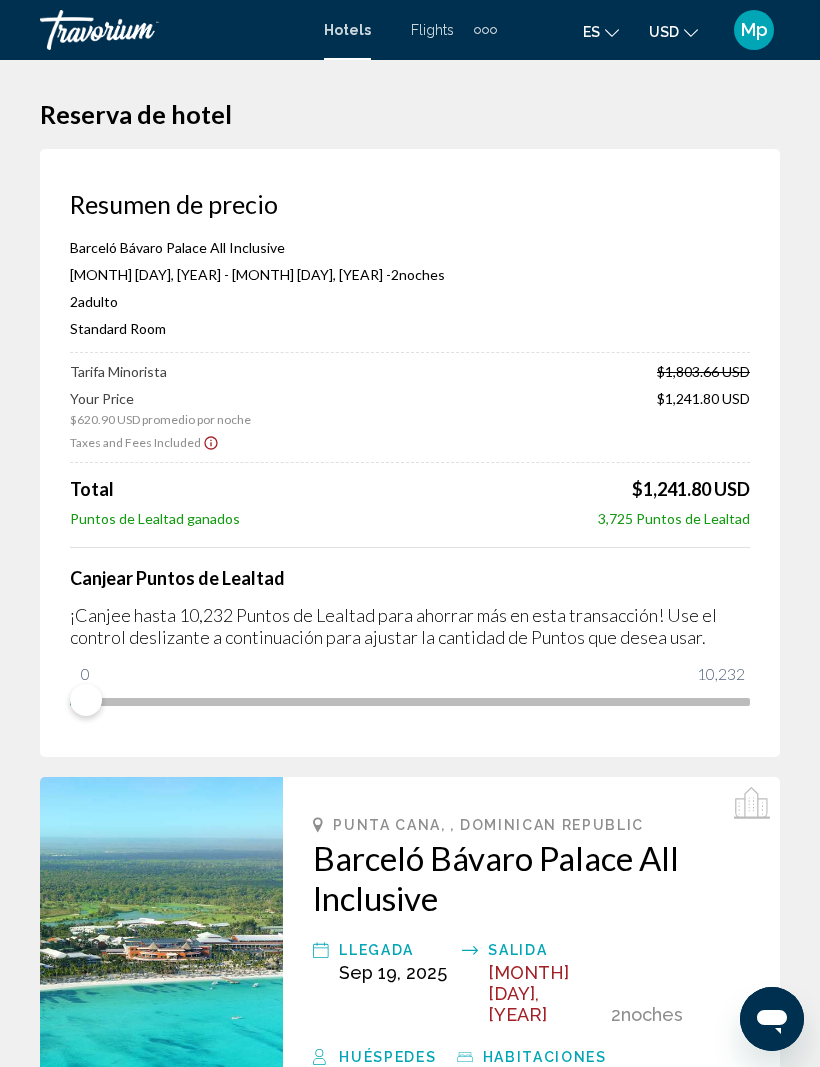scroll, scrollTop: 0, scrollLeft: 0, axis: both 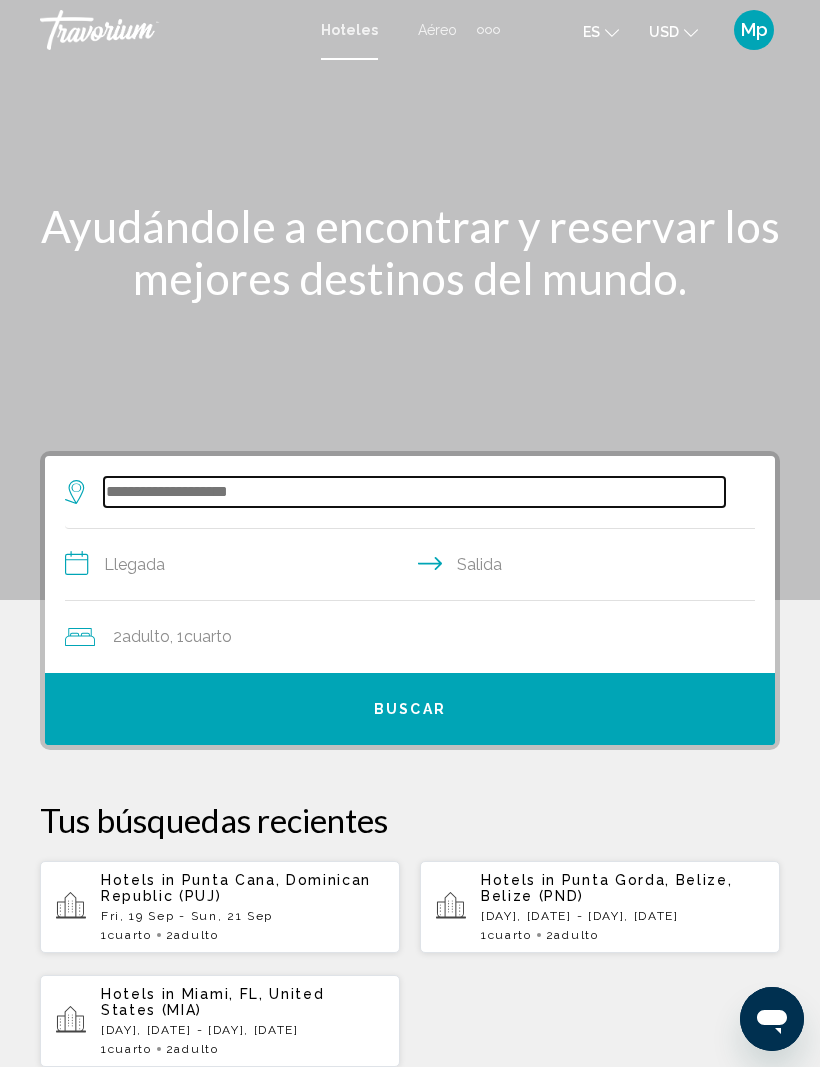 click at bounding box center (414, 492) 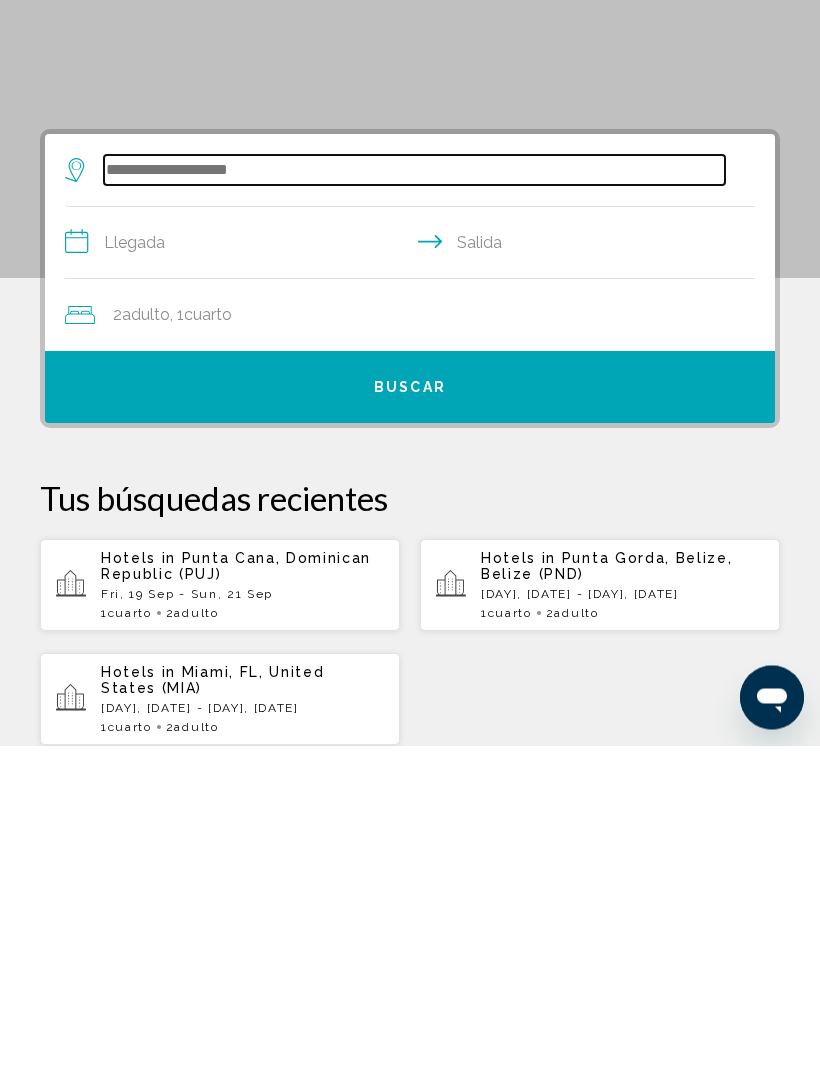 scroll, scrollTop: 48, scrollLeft: 0, axis: vertical 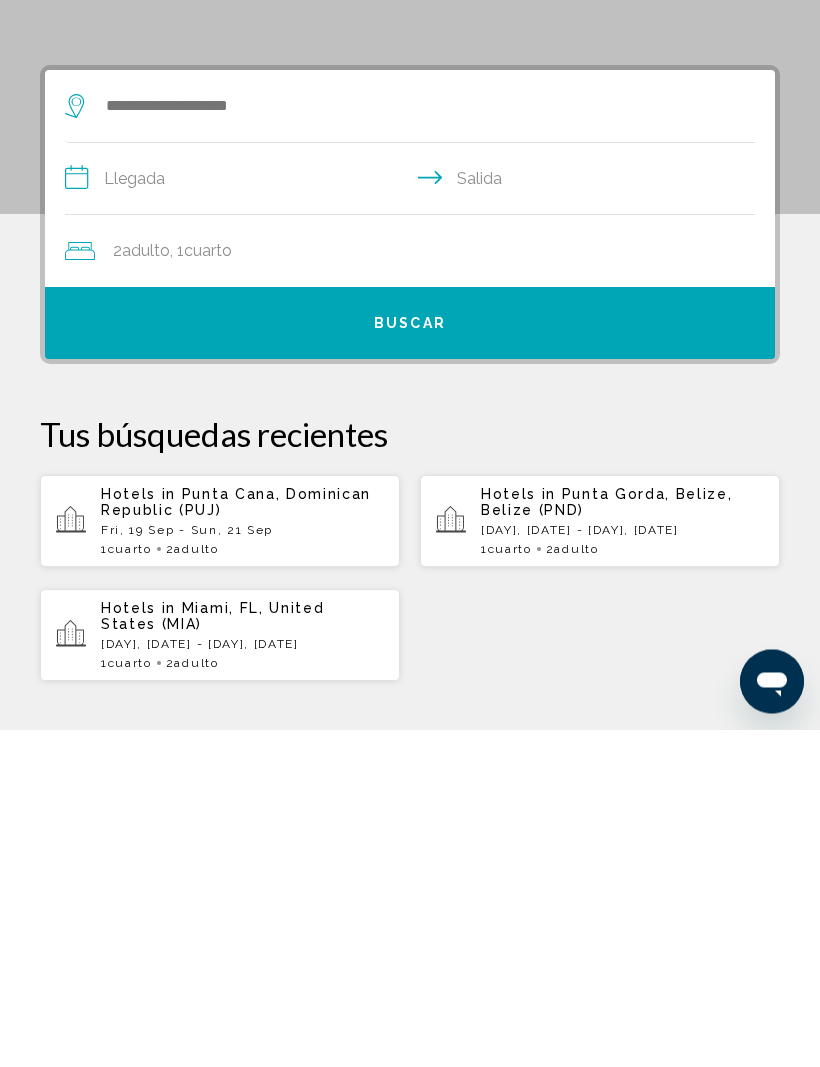 click on "[DAY], [DATE] - [DAY], [DATE]" at bounding box center [622, 868] 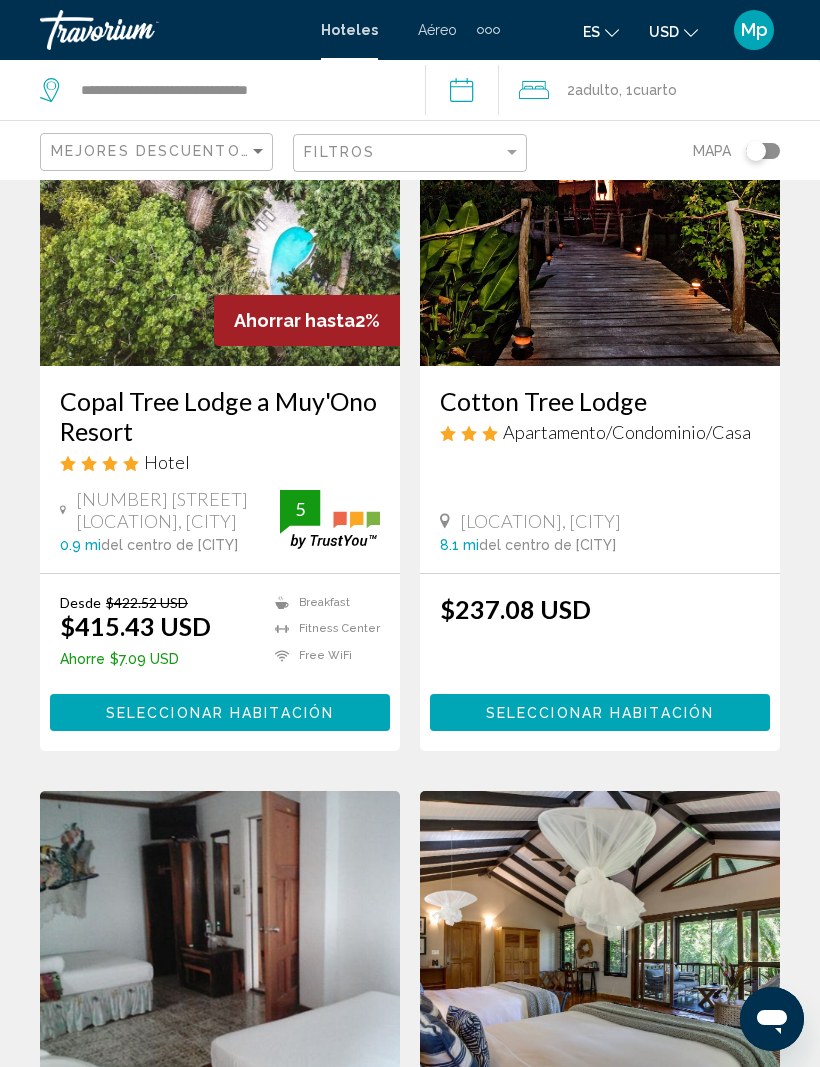 scroll, scrollTop: 0, scrollLeft: 0, axis: both 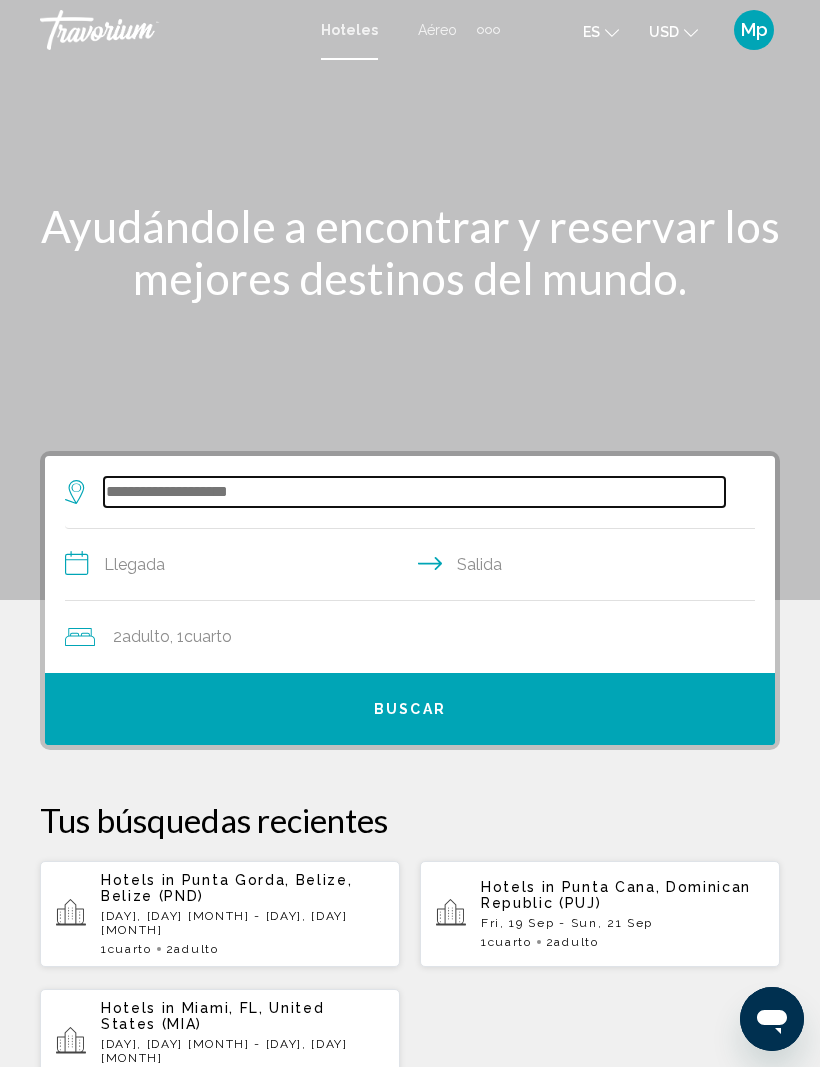 click at bounding box center [414, 492] 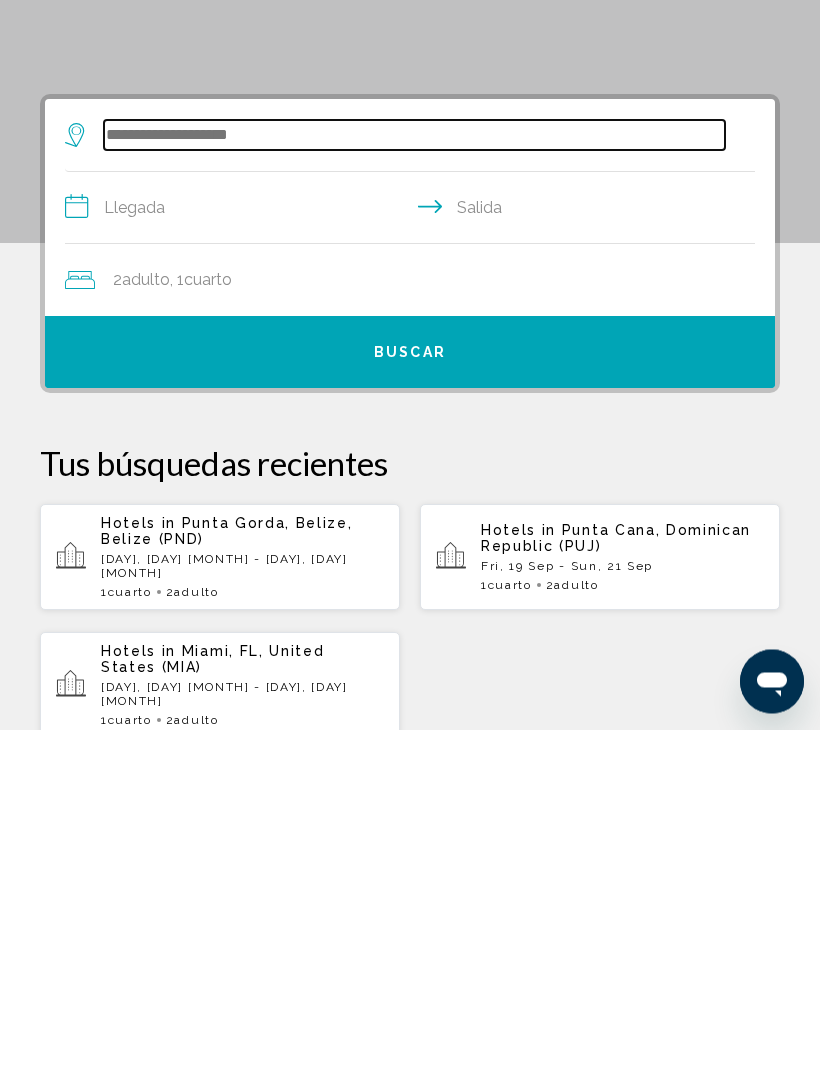 scroll, scrollTop: 48, scrollLeft: 0, axis: vertical 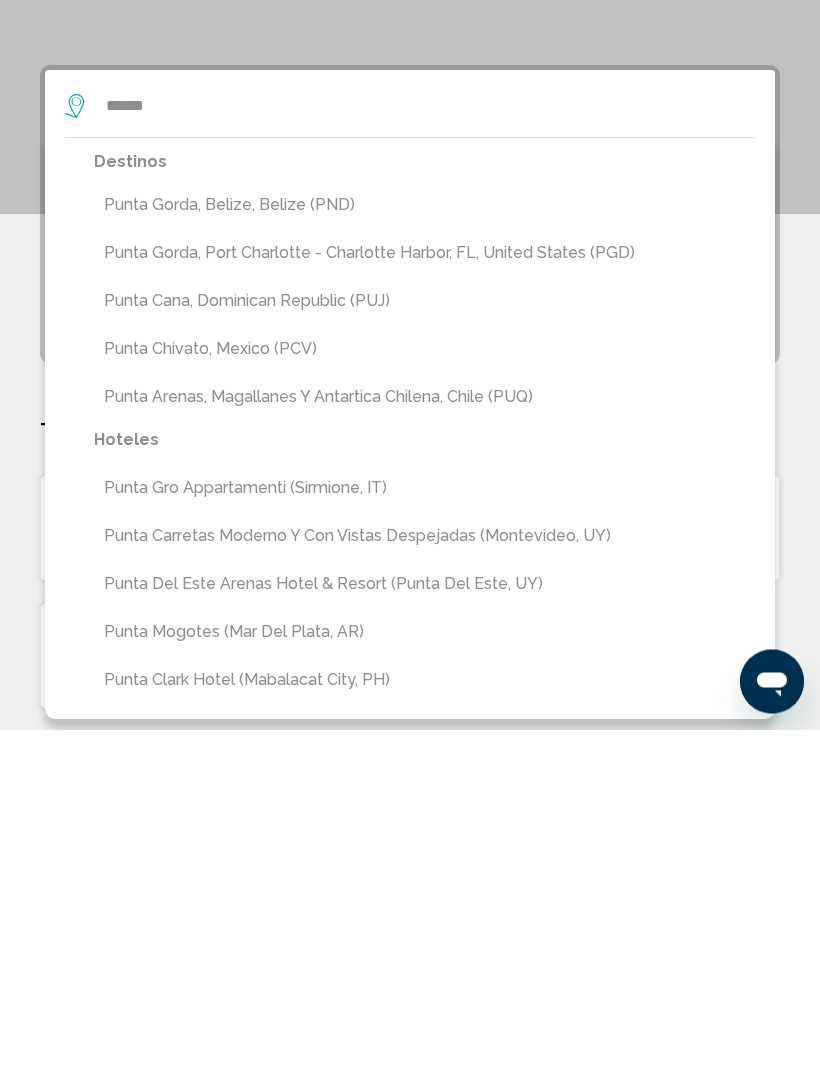 click on "Punta Gorda, Port Charlotte - Charlotte Harbor, FL, United States (PGD)" at bounding box center (424, 591) 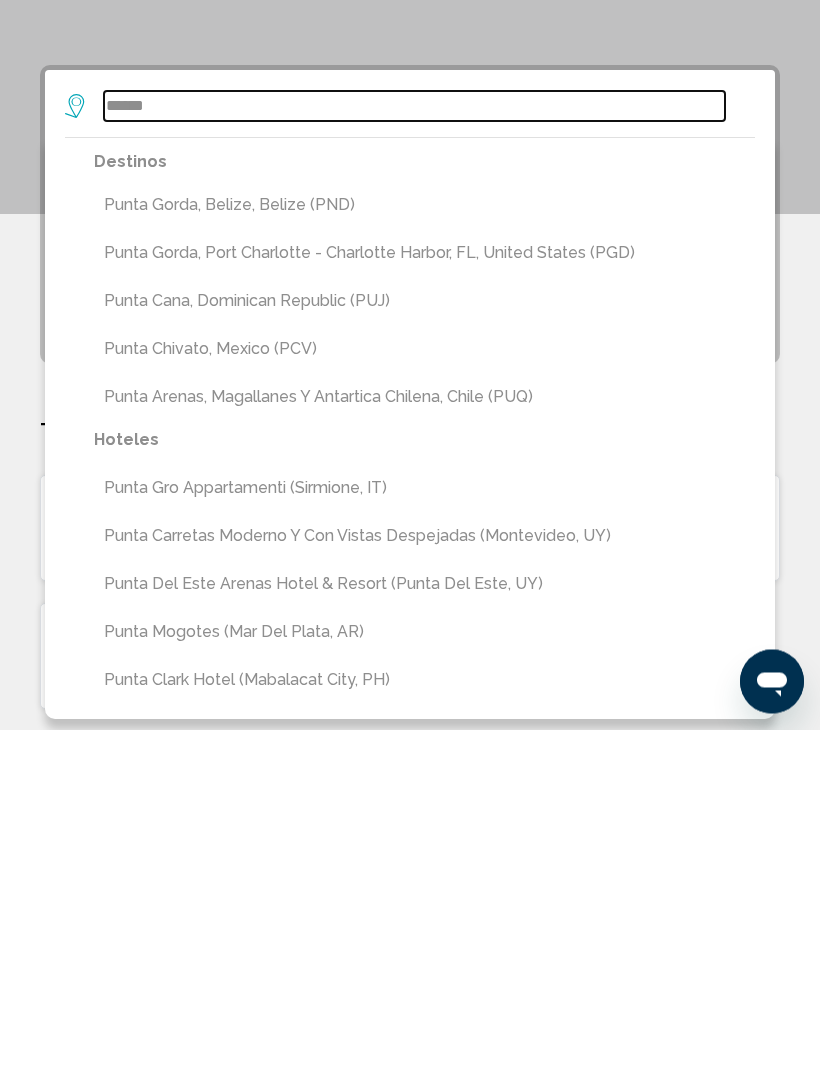 type on "**********" 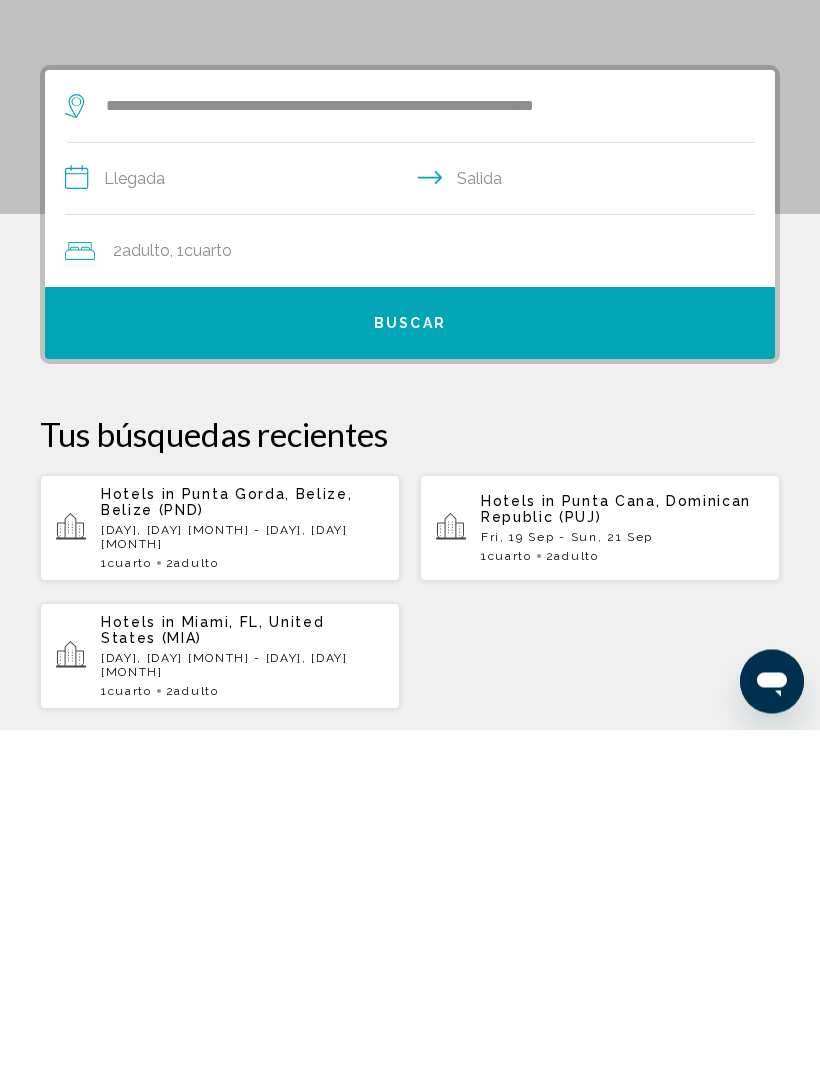 click on "**********" at bounding box center (414, 519) 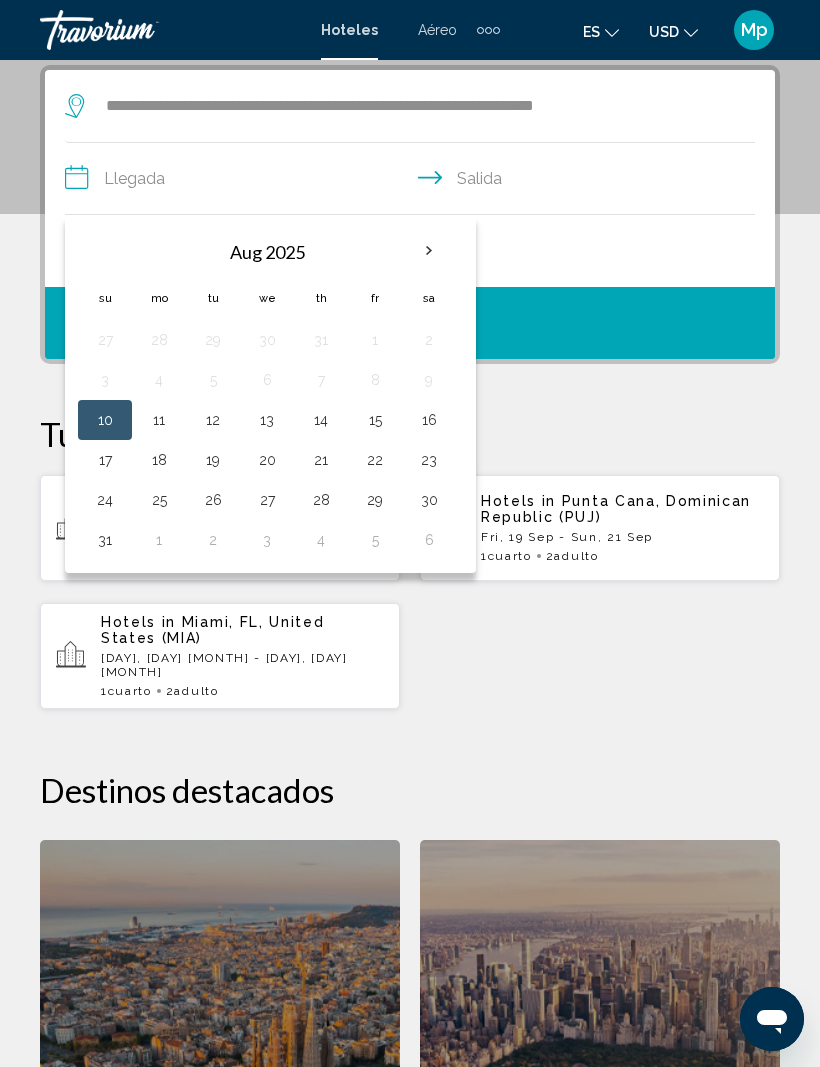 click on "30" at bounding box center (429, 500) 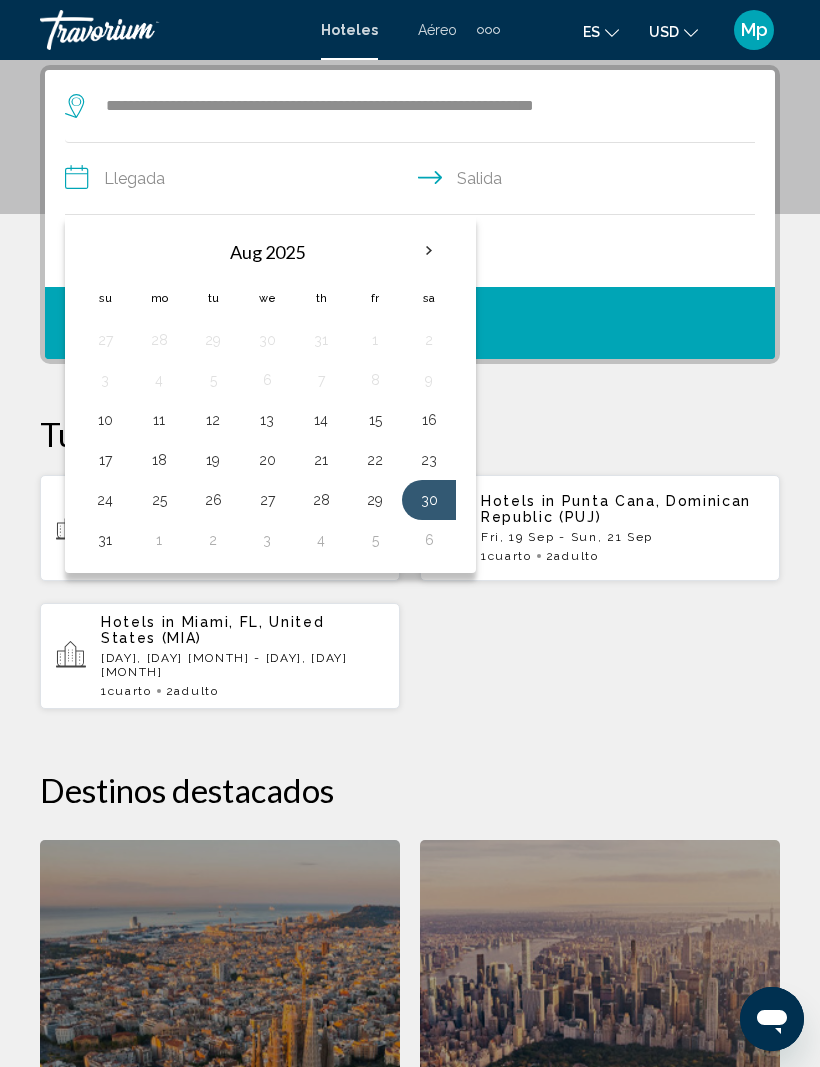 click on "1" at bounding box center (159, 540) 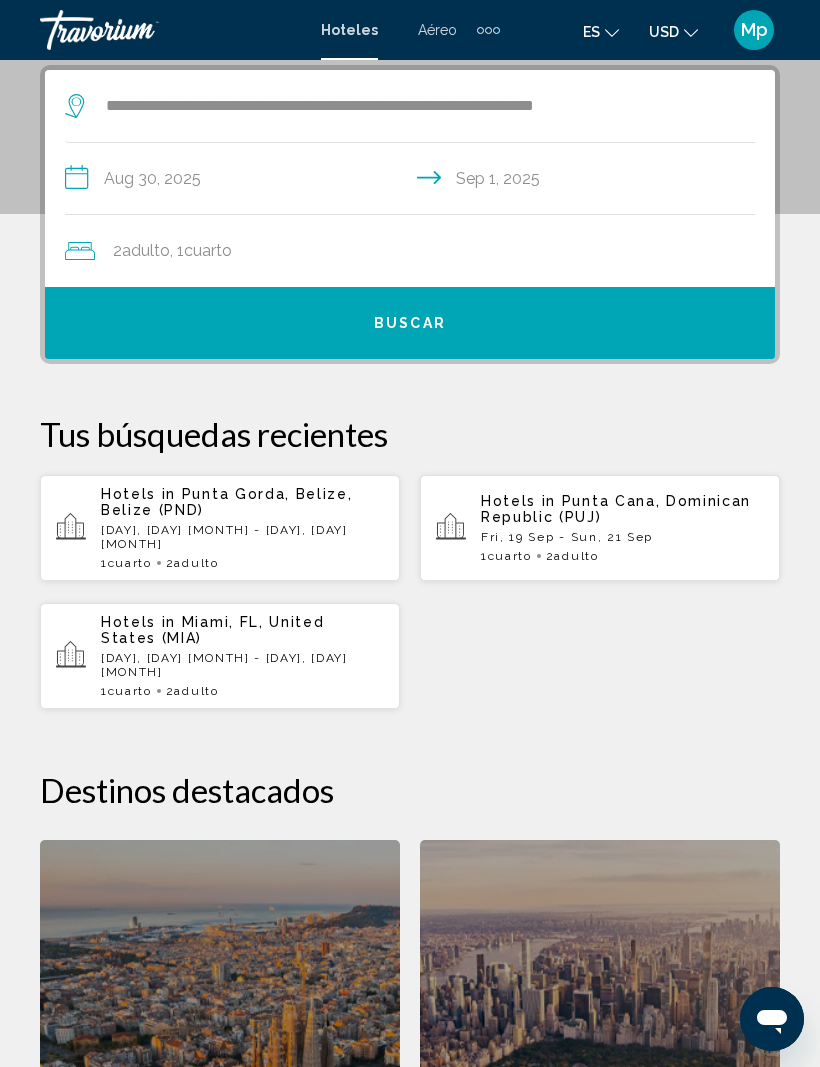 click on "Buscar" at bounding box center (410, 323) 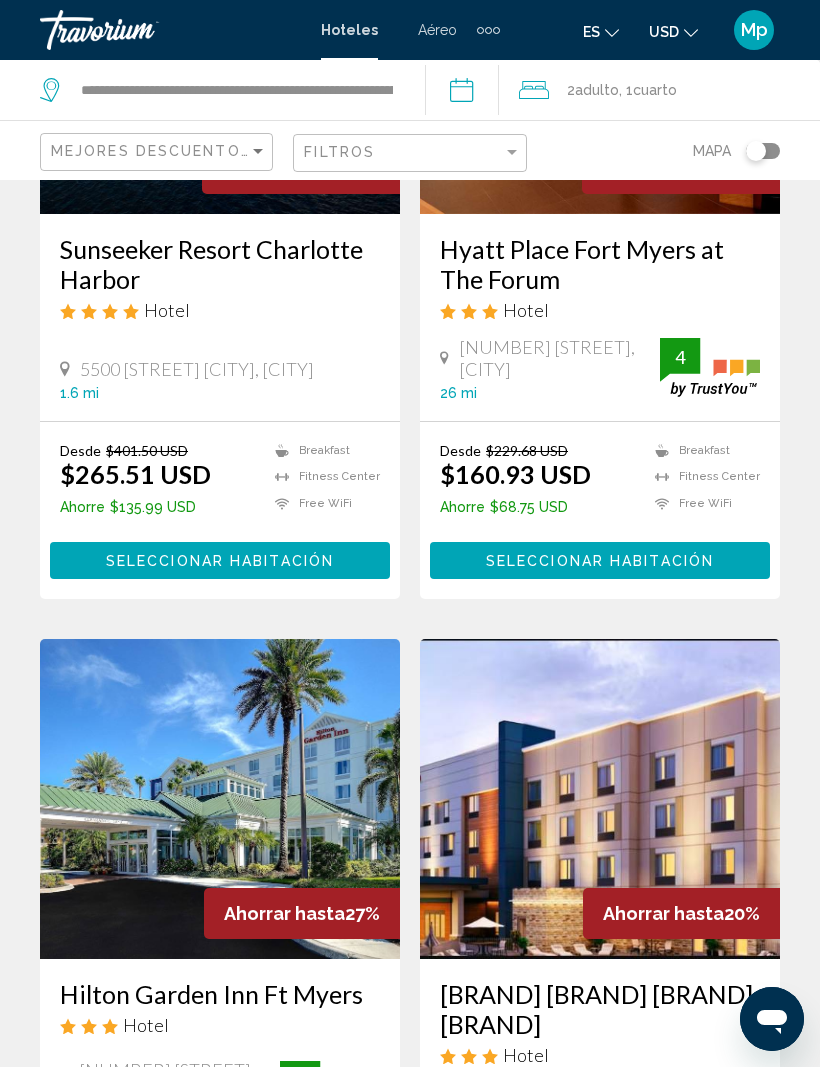 scroll, scrollTop: 0, scrollLeft: 0, axis: both 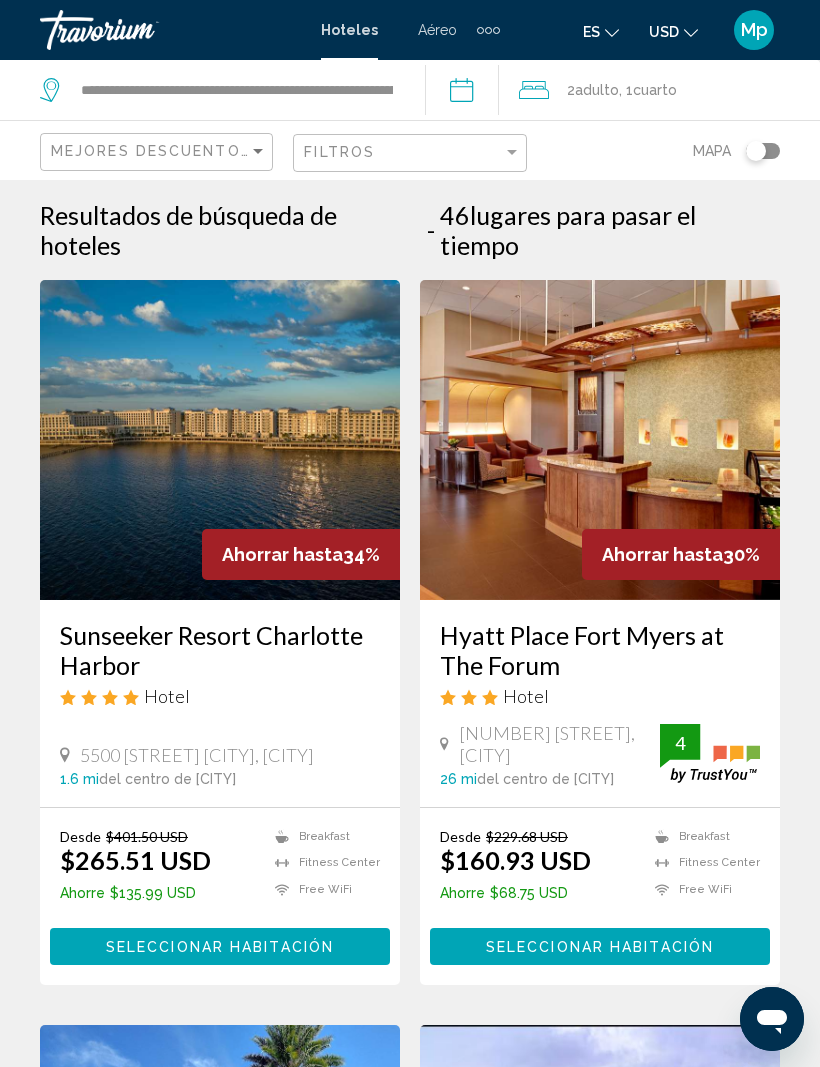 click at bounding box center (220, 440) 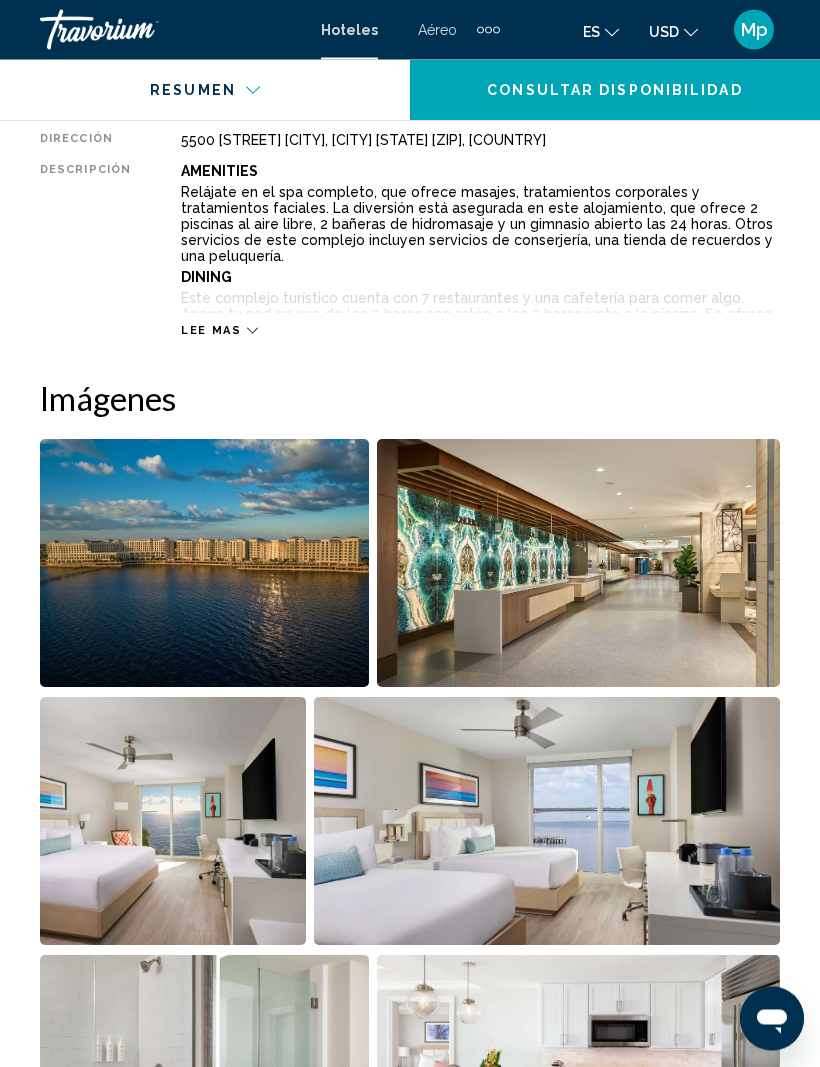 scroll, scrollTop: 1070, scrollLeft: 0, axis: vertical 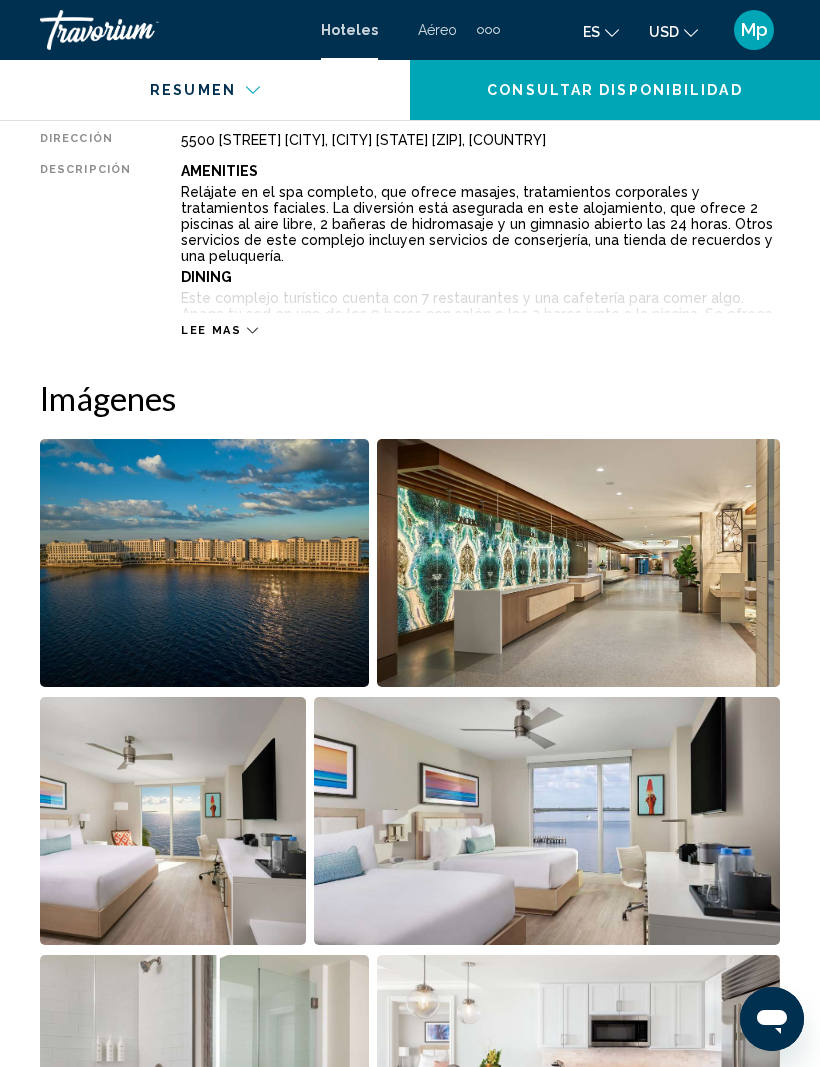 click at bounding box center [204, 563] 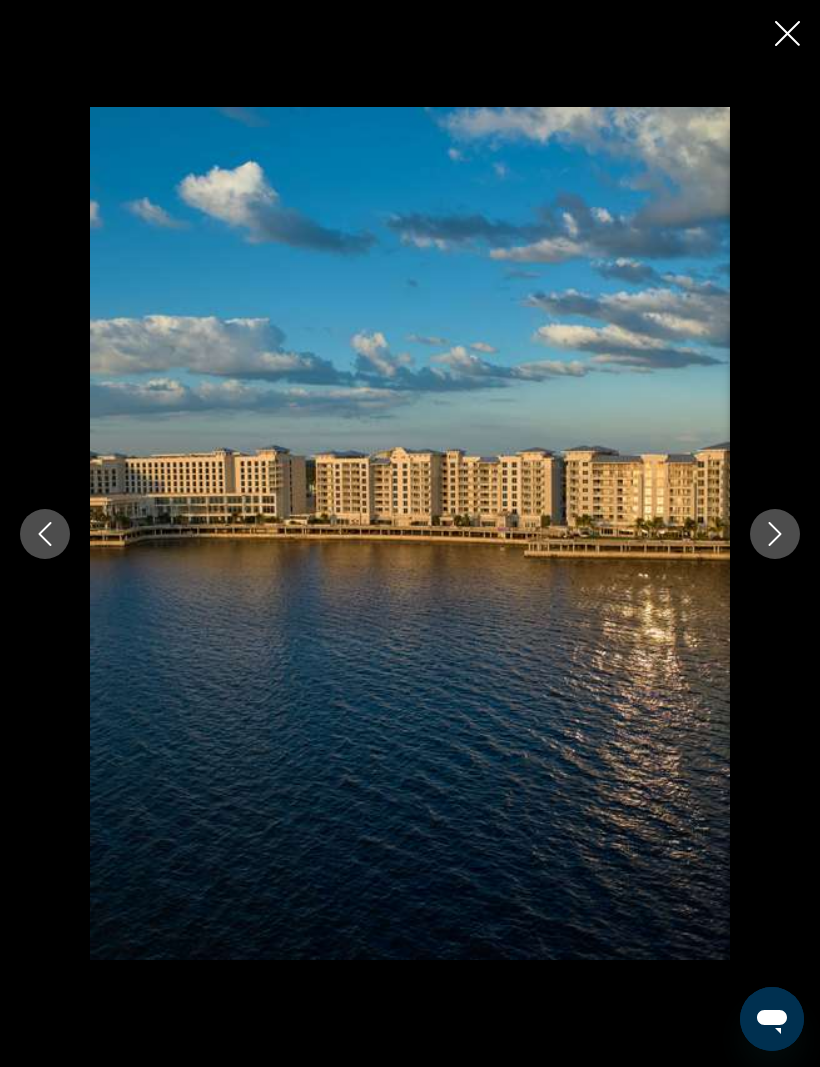 click 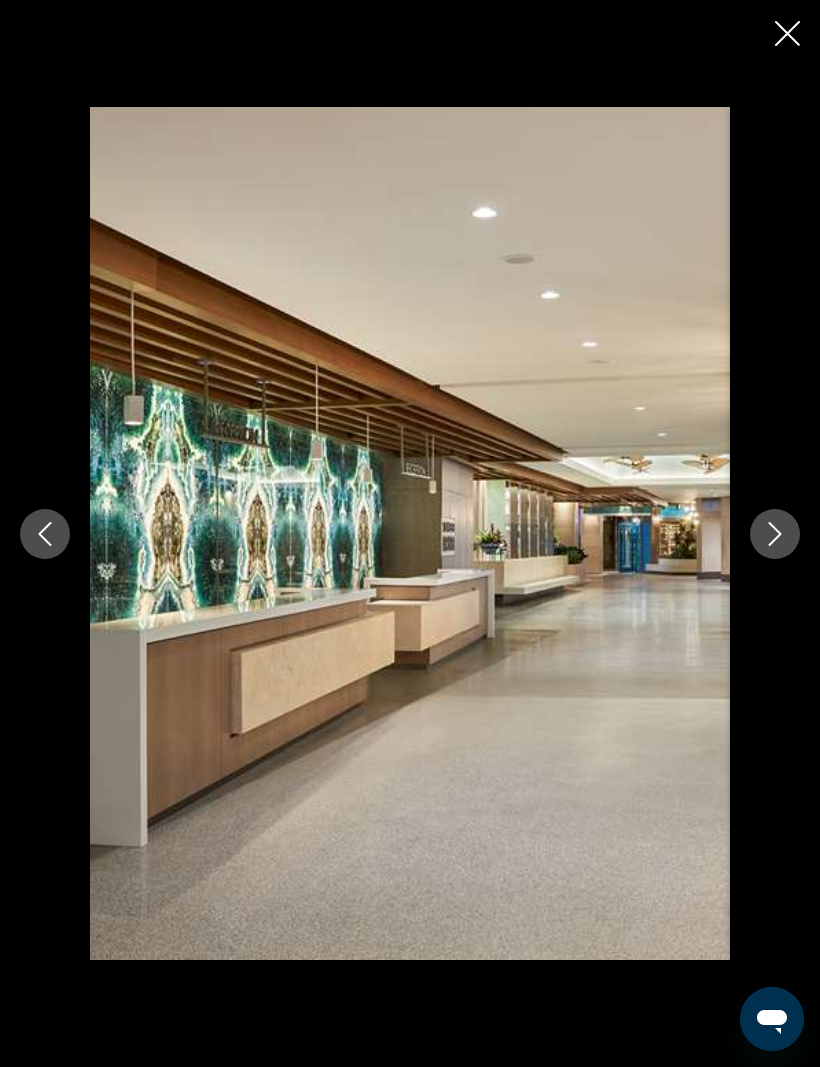 click at bounding box center [775, 534] 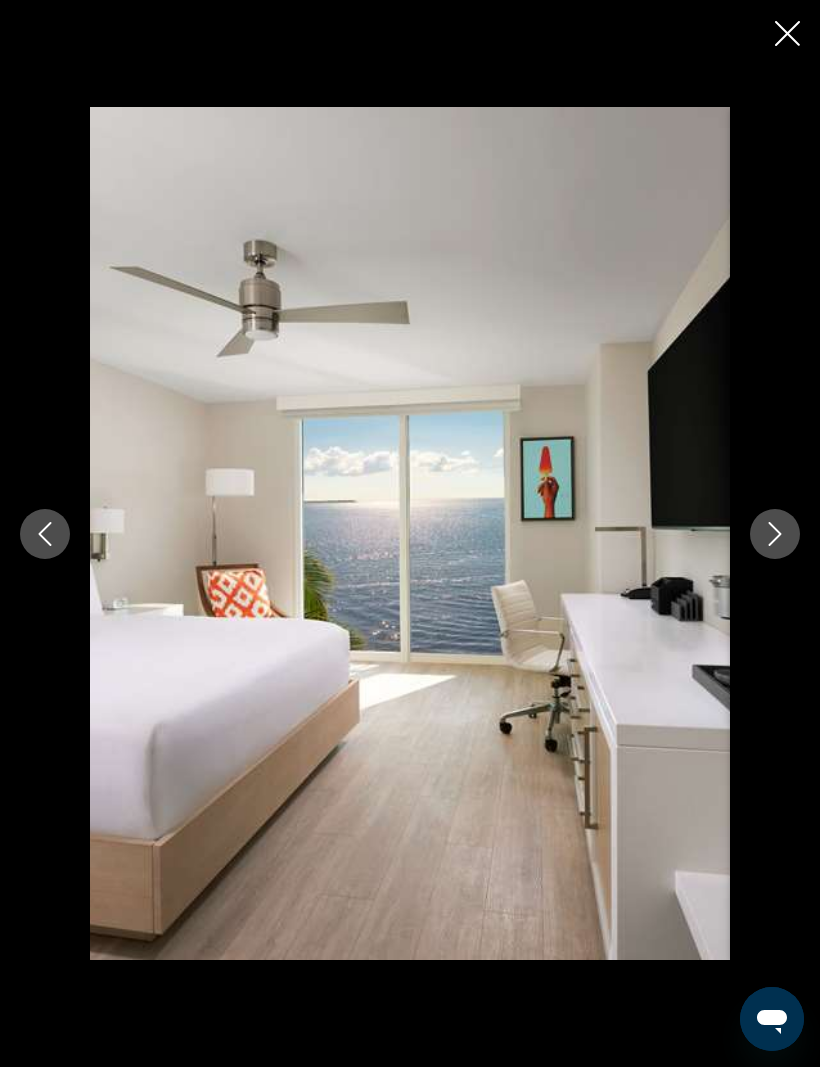 click at bounding box center [775, 534] 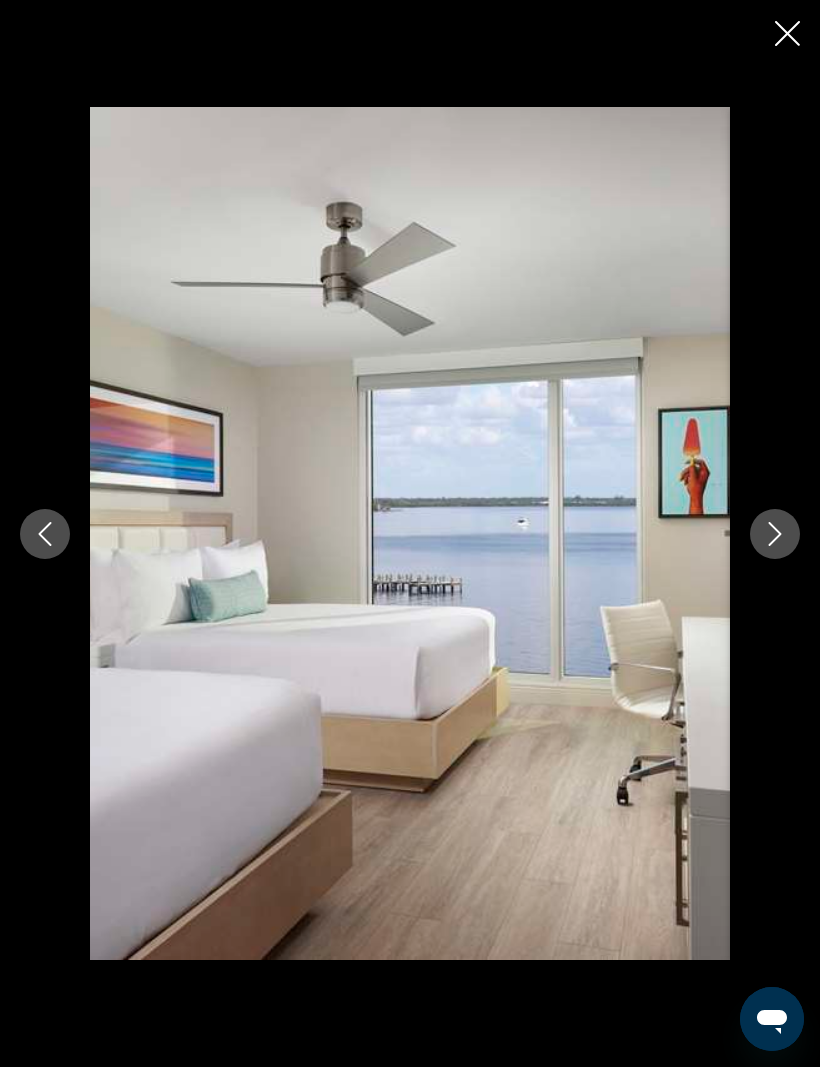 click 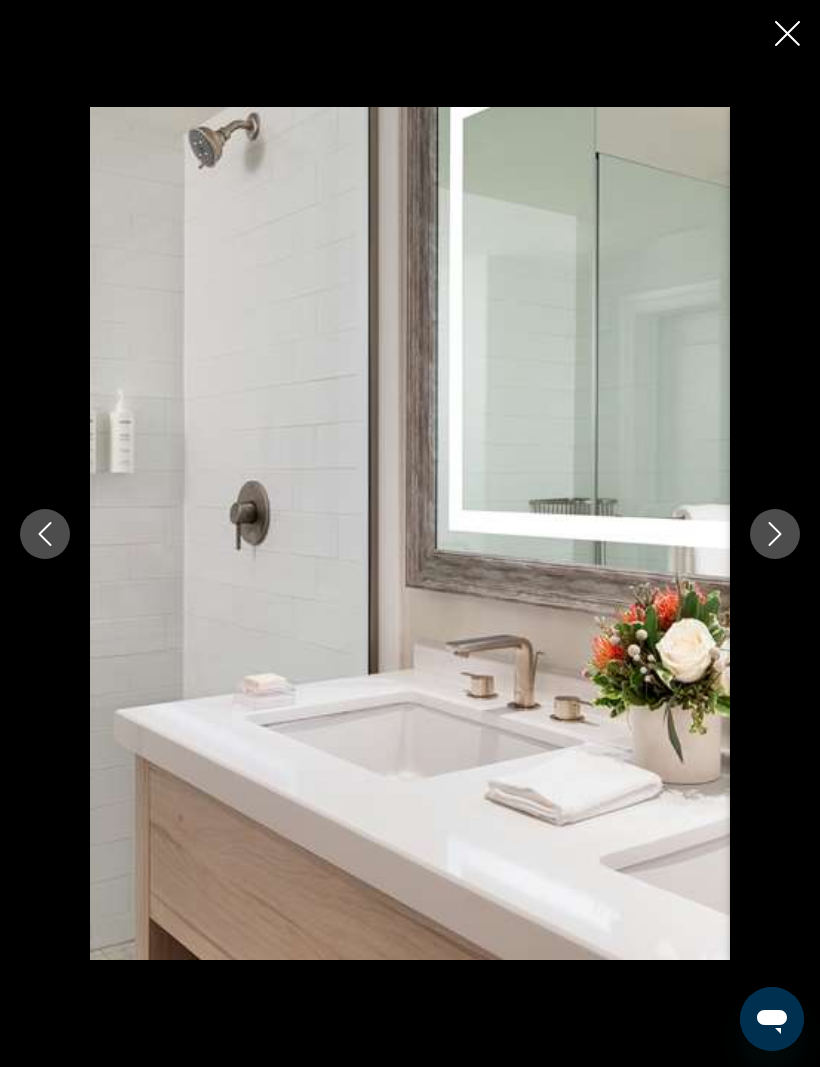 click 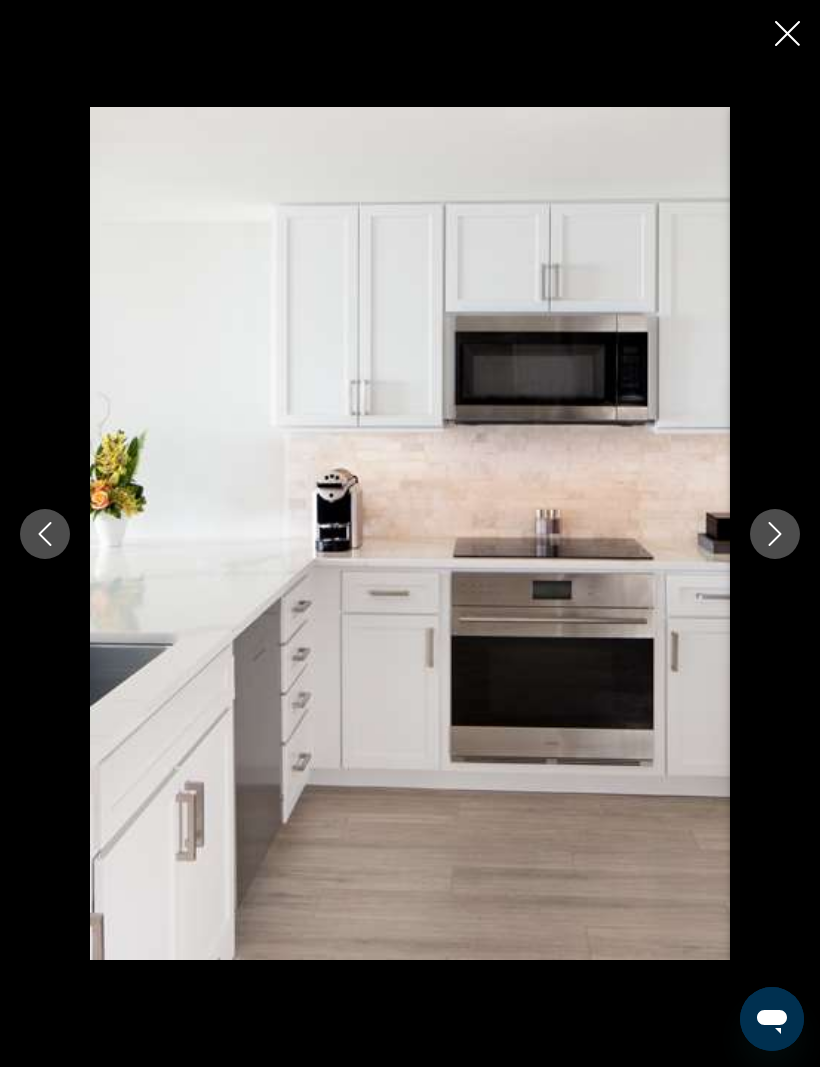 click 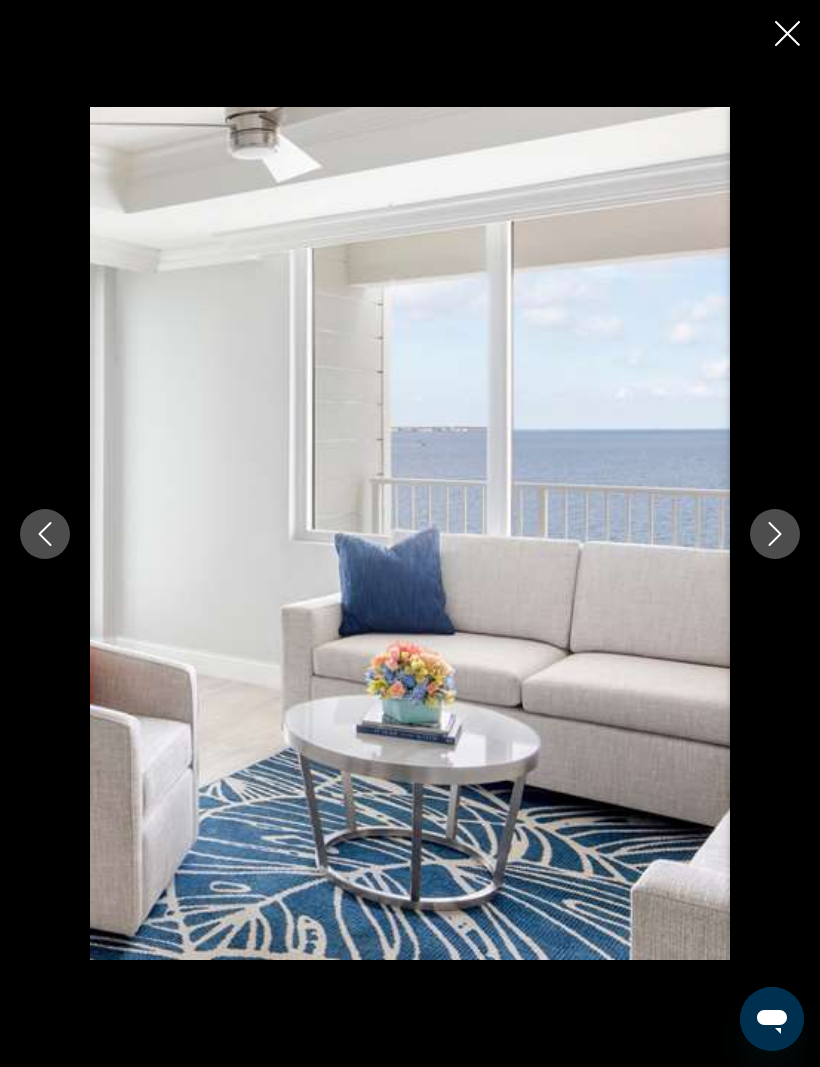 click 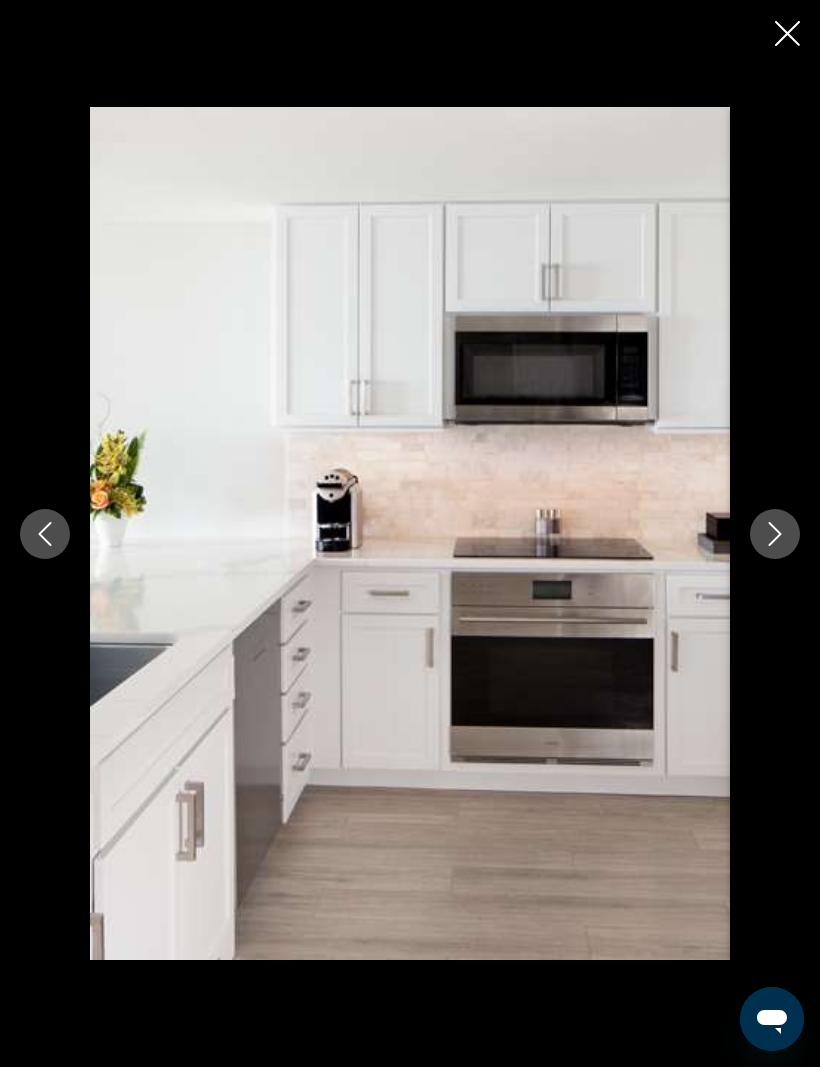 click 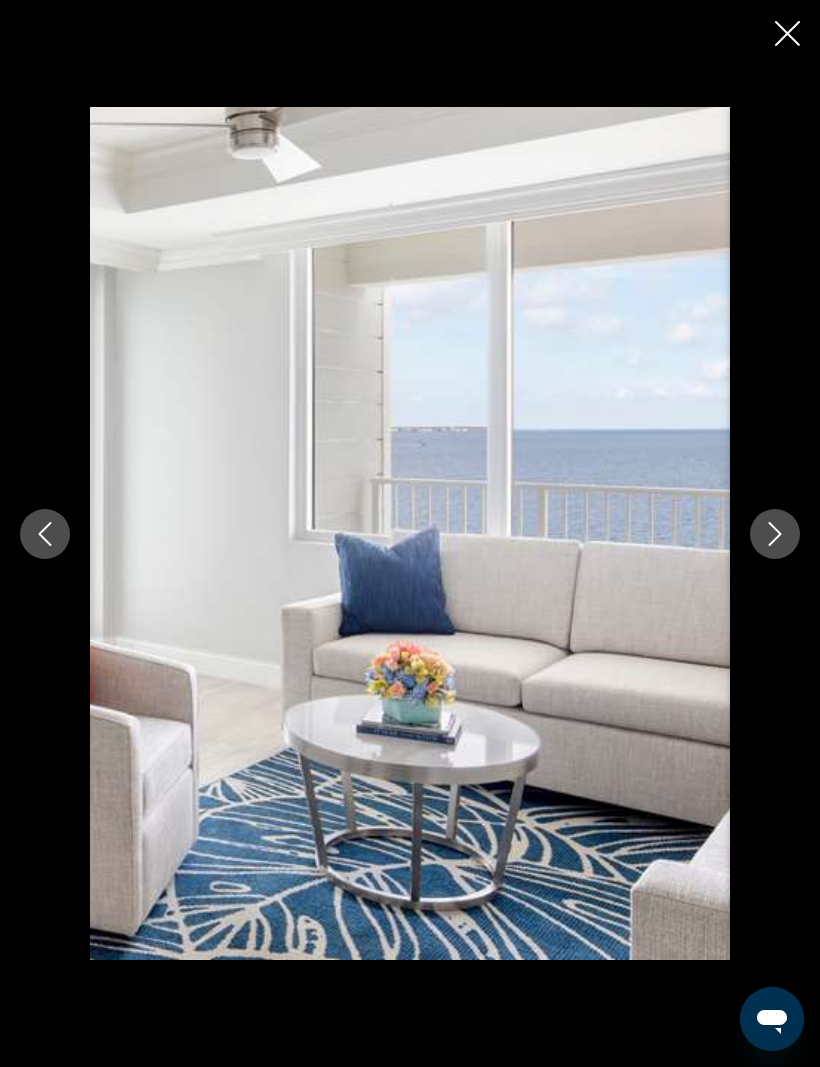 click 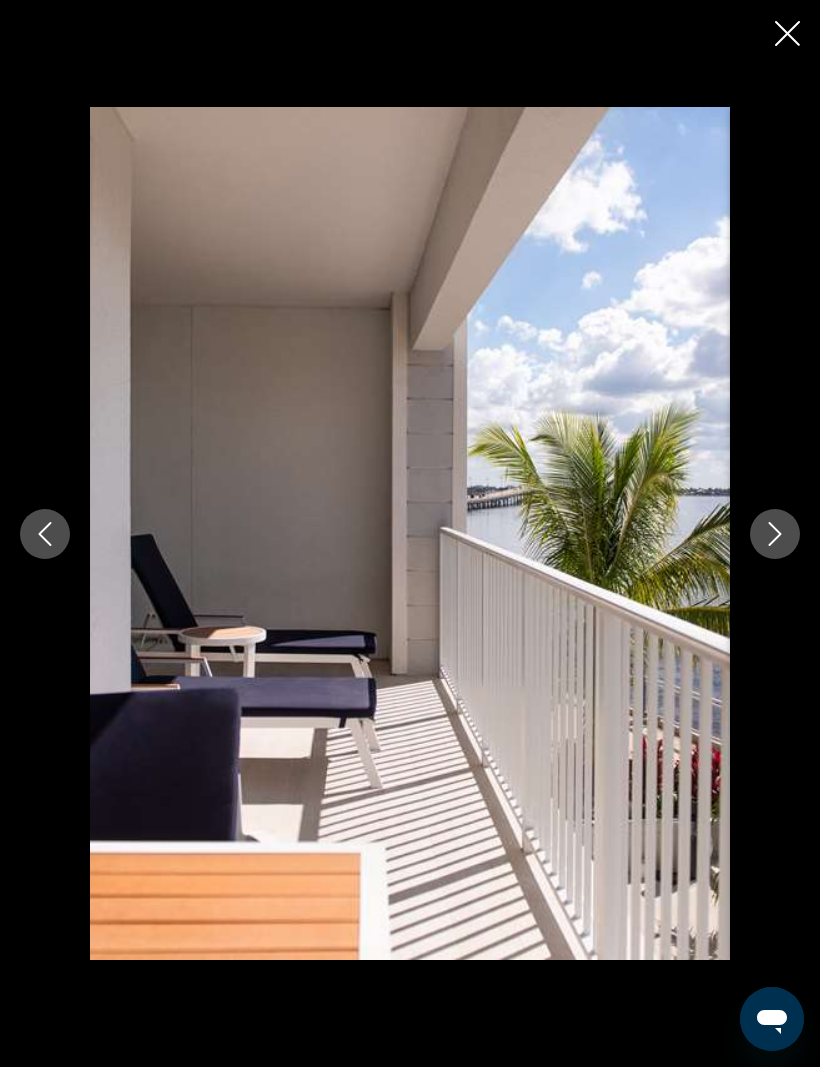 click 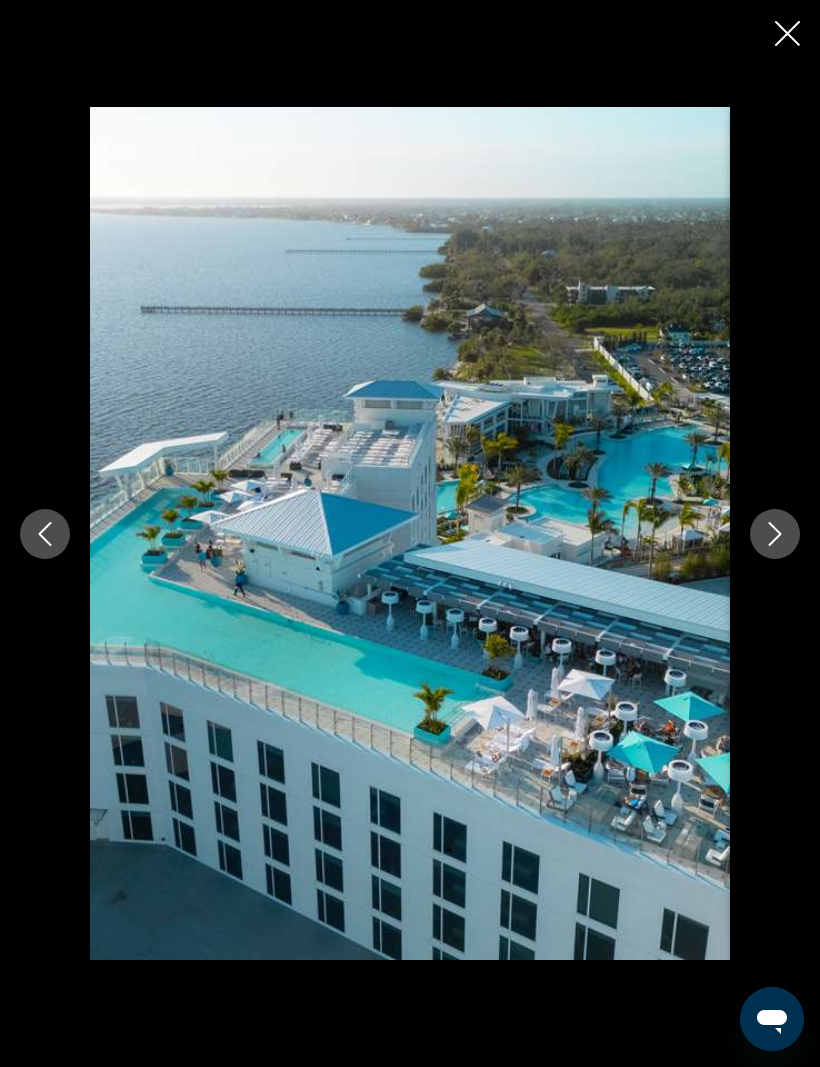 click 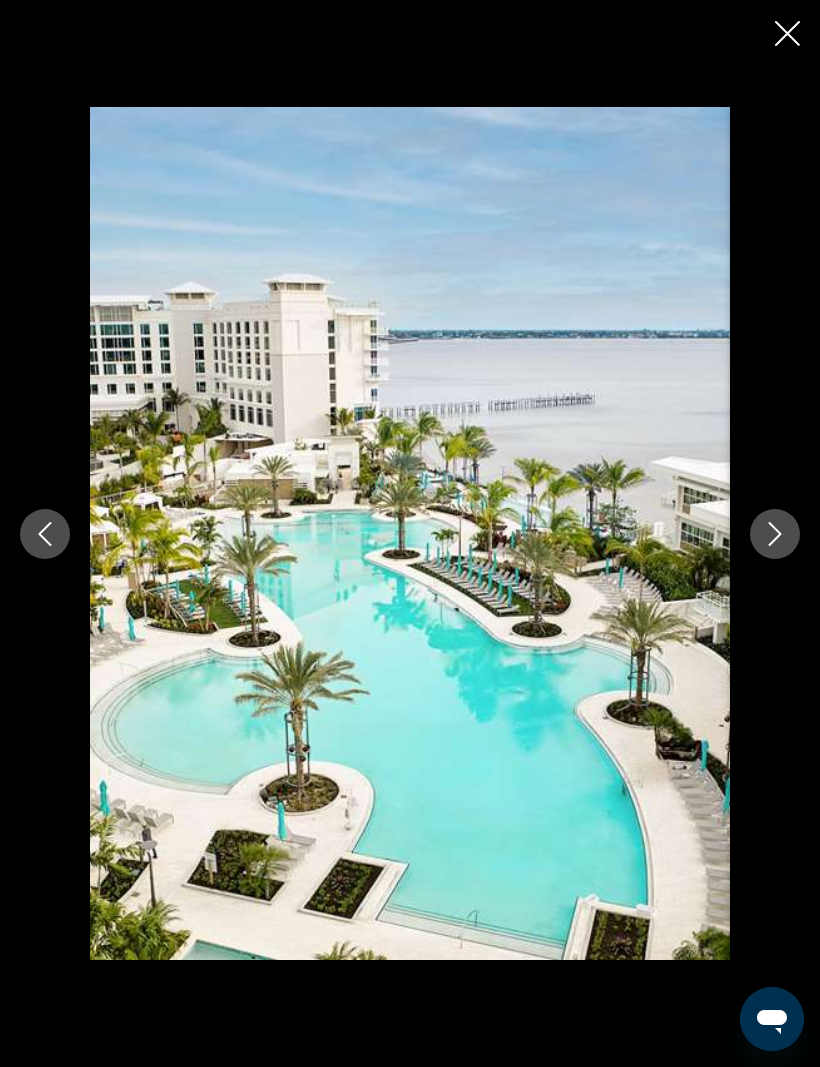 click 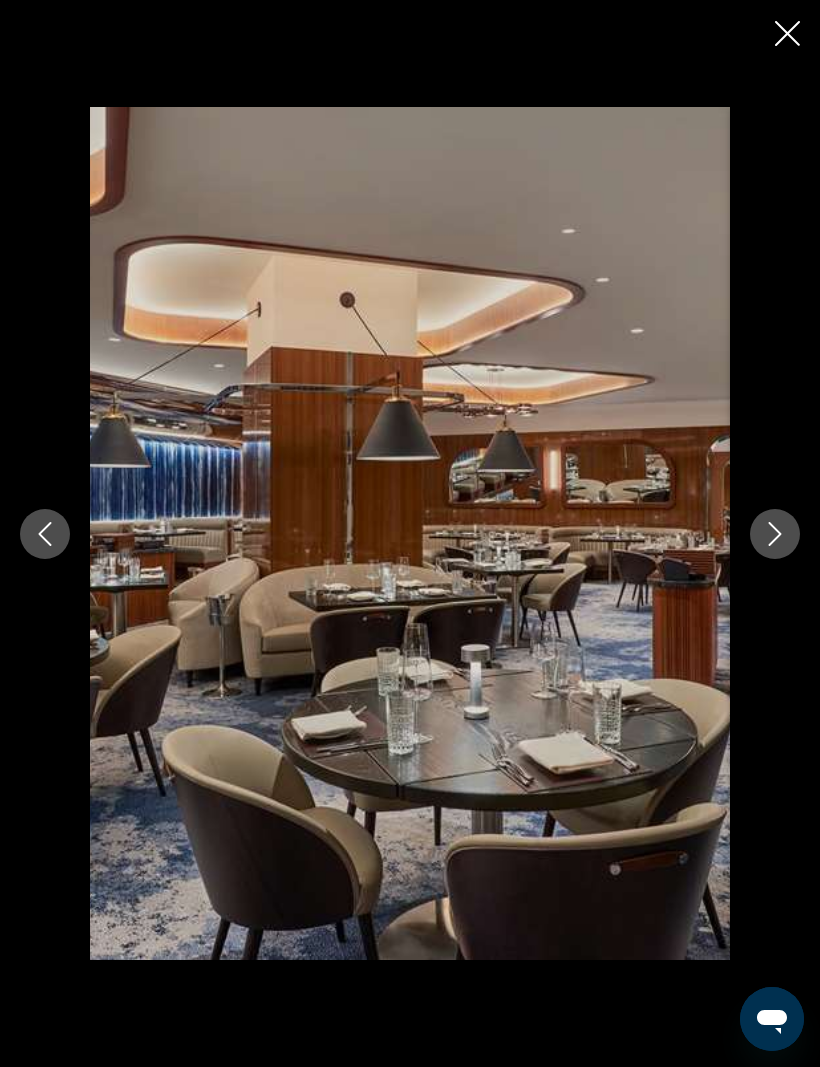 click at bounding box center (775, 534) 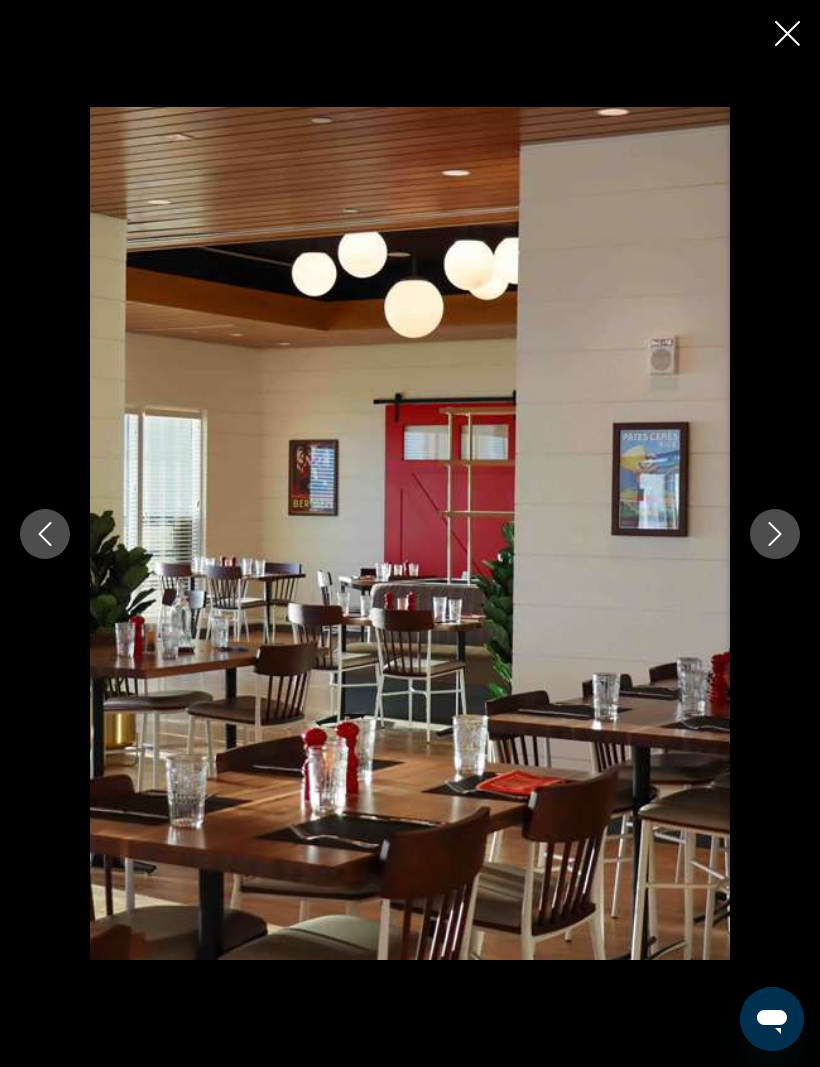 click 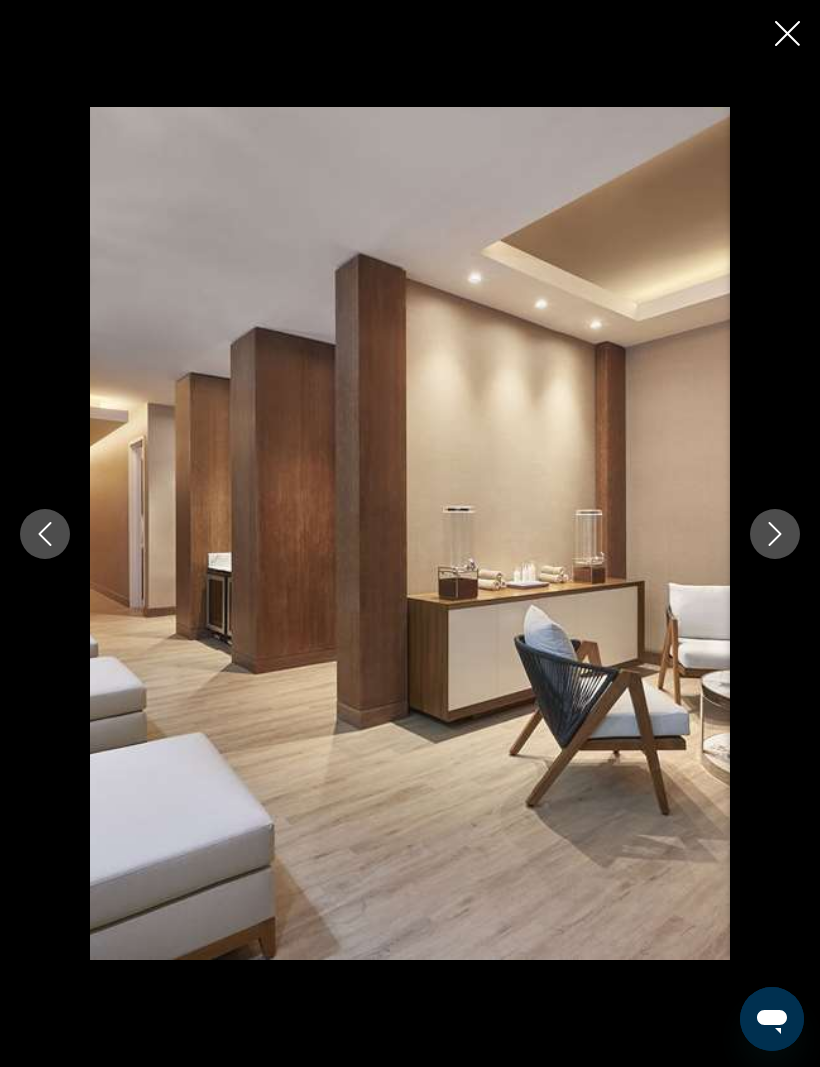 click at bounding box center (775, 534) 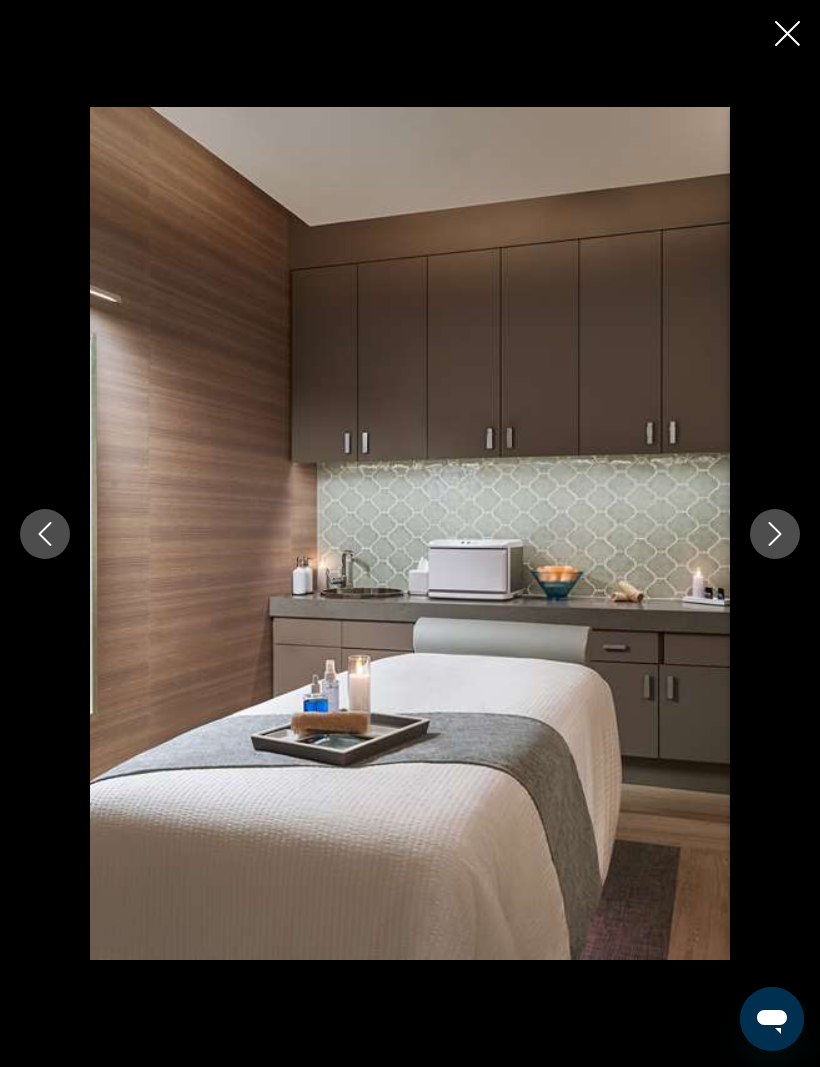 click at bounding box center [775, 534] 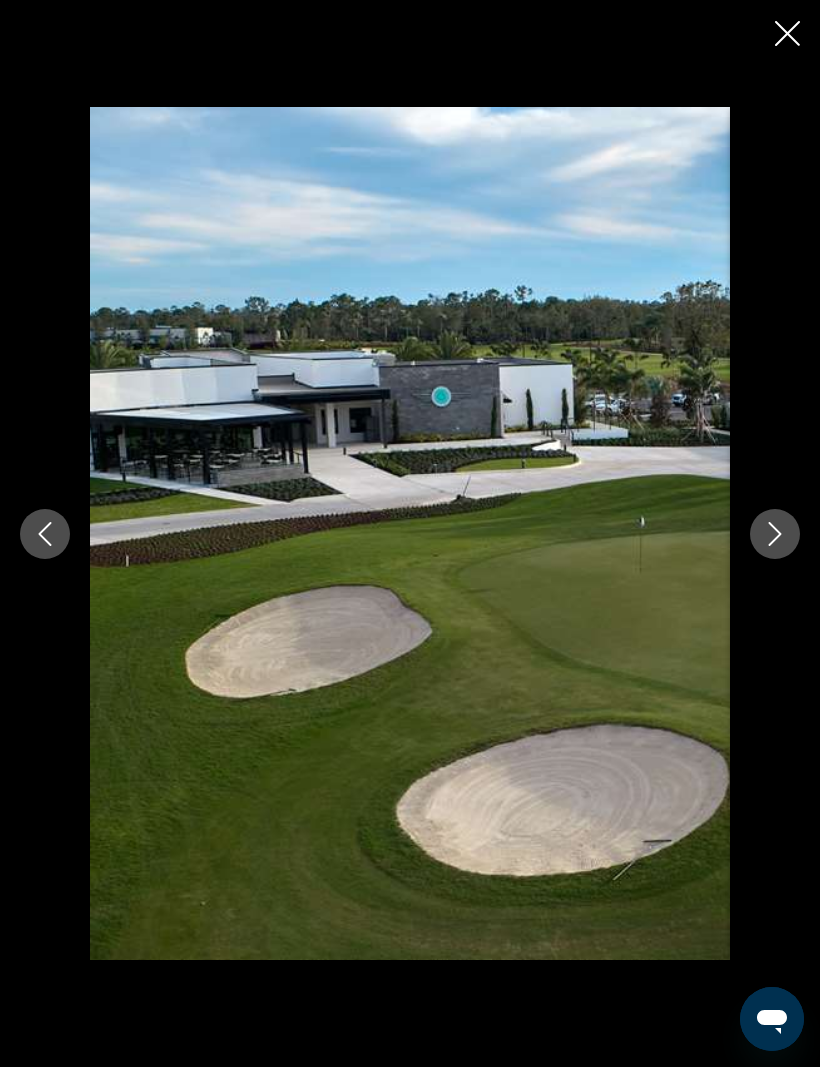click 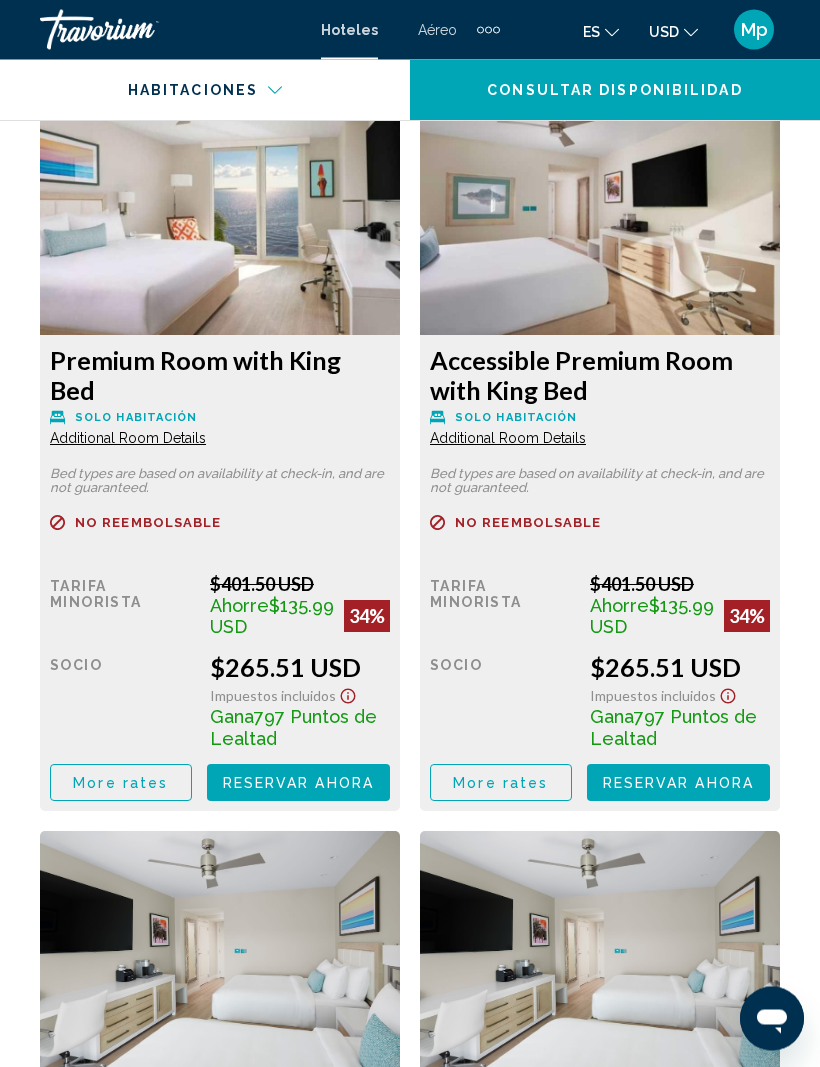 scroll, scrollTop: 3615, scrollLeft: 0, axis: vertical 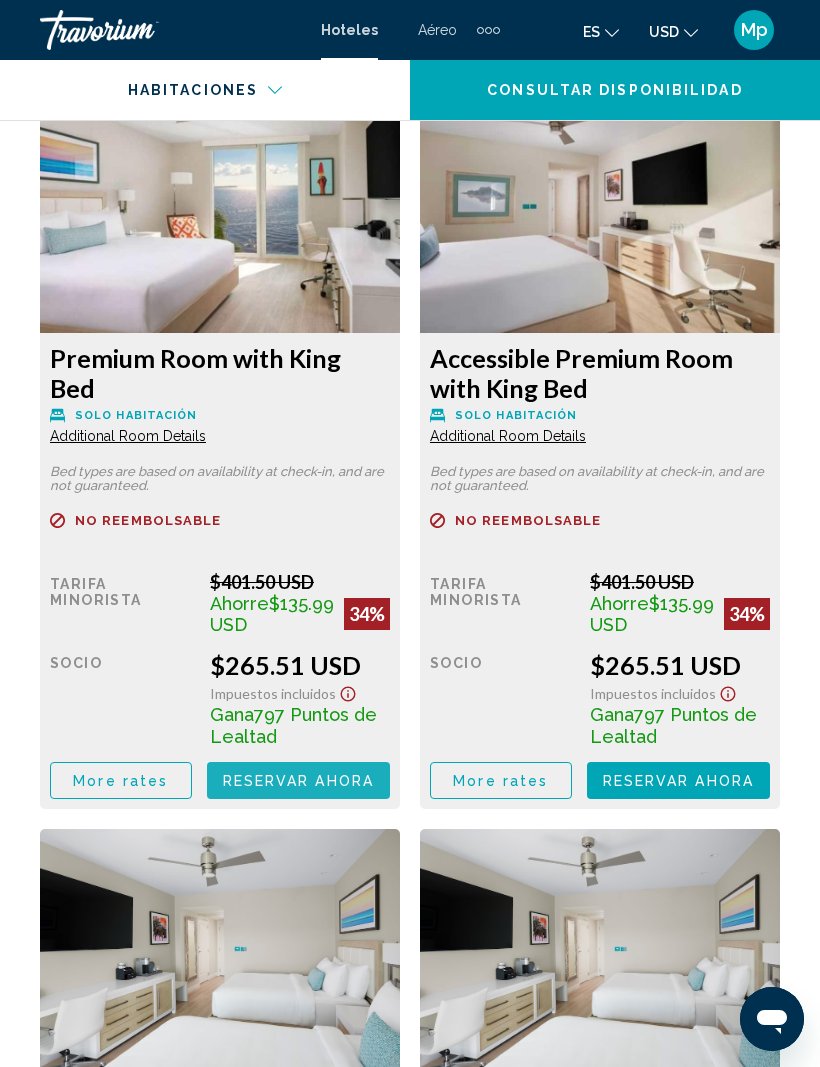 click on "Reservar ahora" at bounding box center [298, 781] 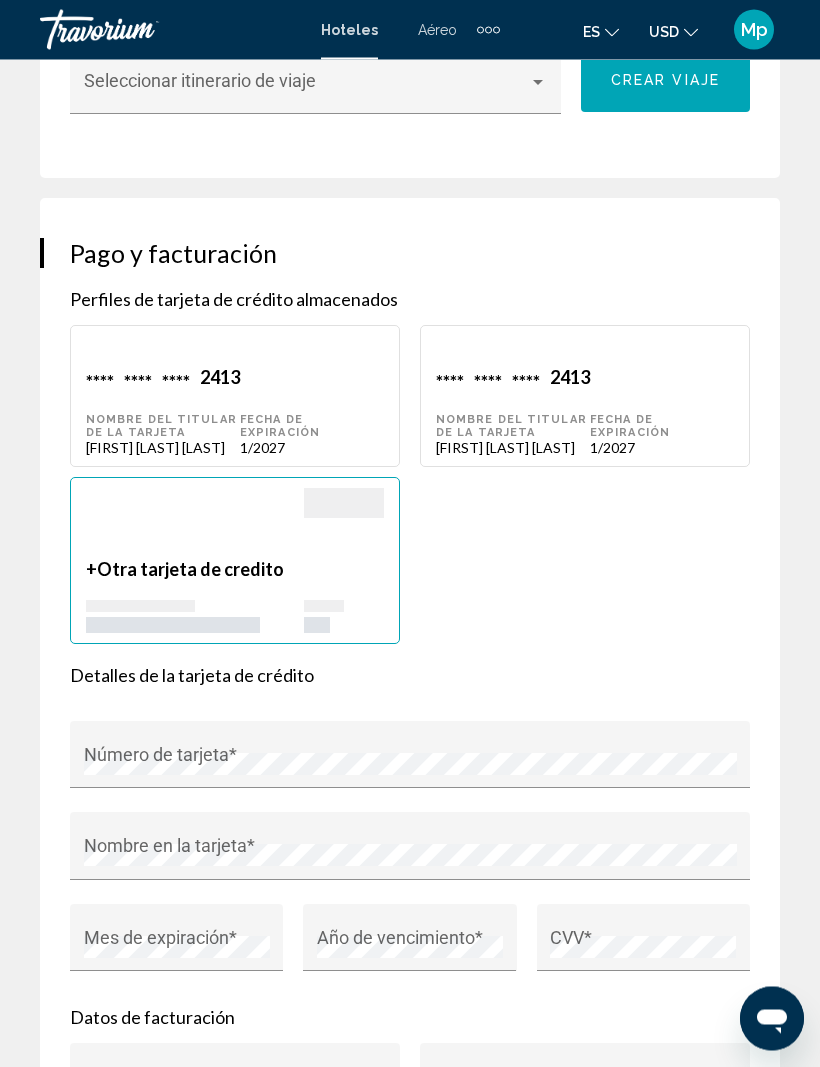 scroll, scrollTop: 2086, scrollLeft: 0, axis: vertical 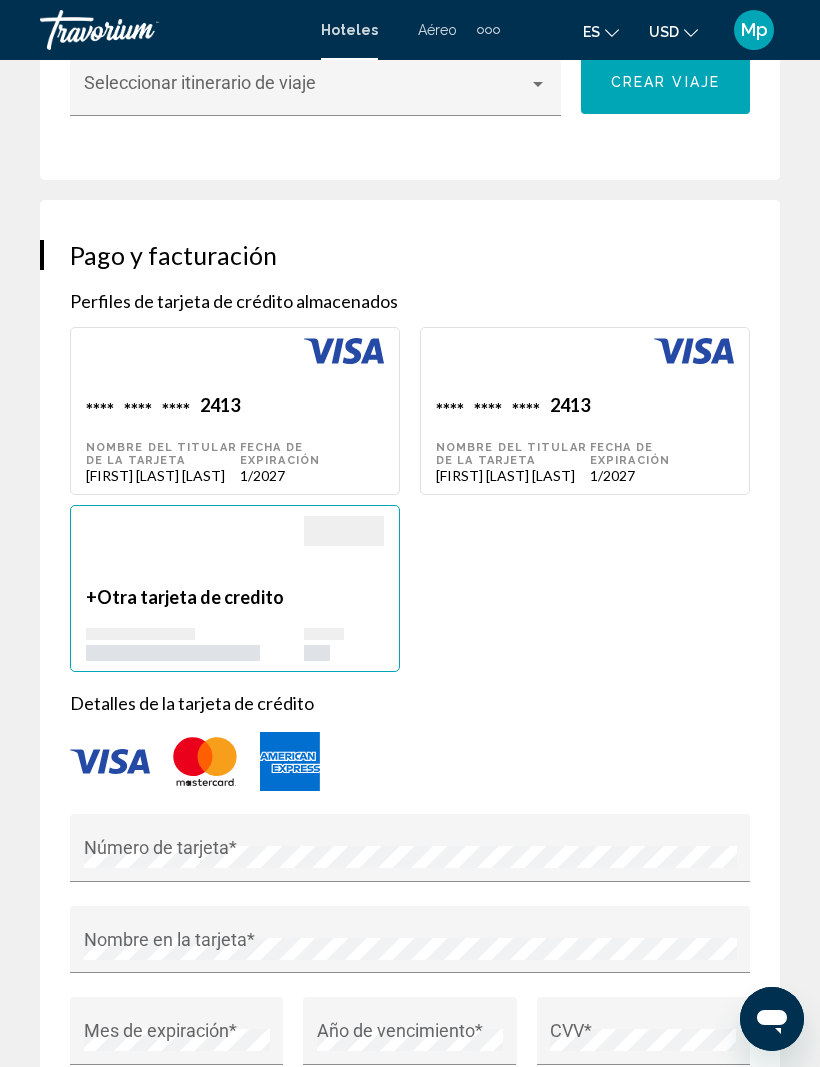 click on "Fecha de expiración [MONTH]/[YEAR]" at bounding box center (312, 439) 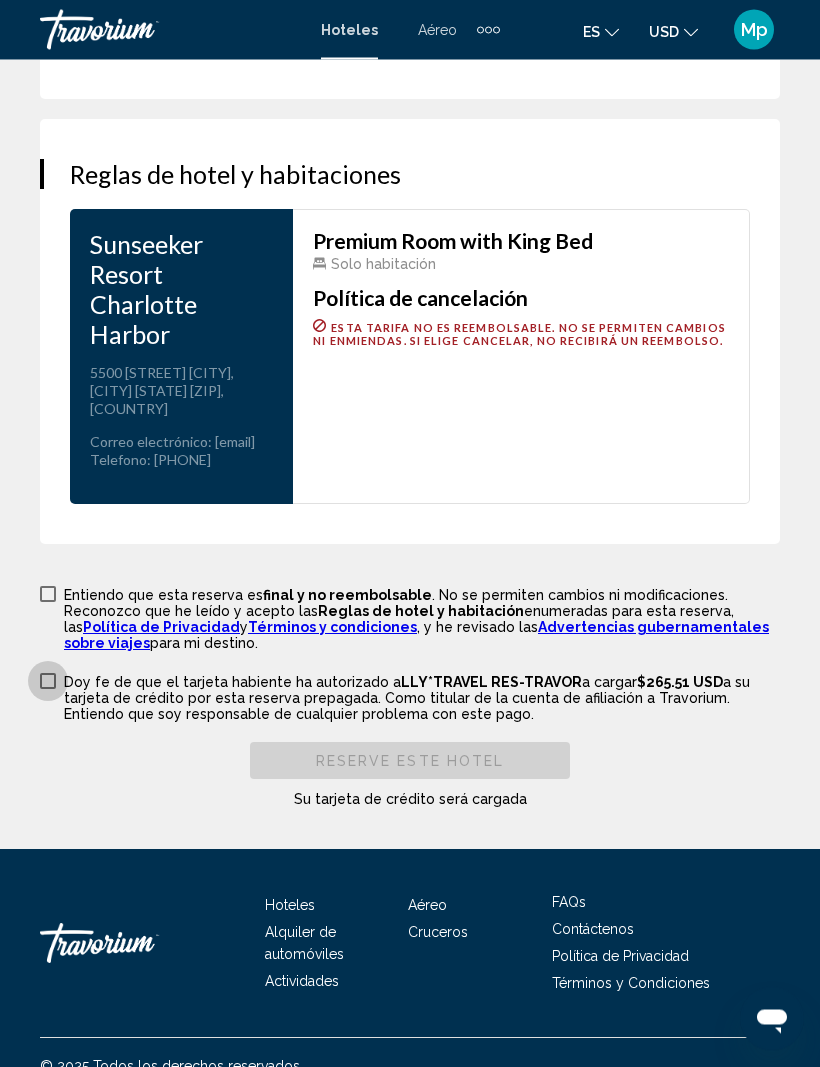 scroll, scrollTop: 3526, scrollLeft: 0, axis: vertical 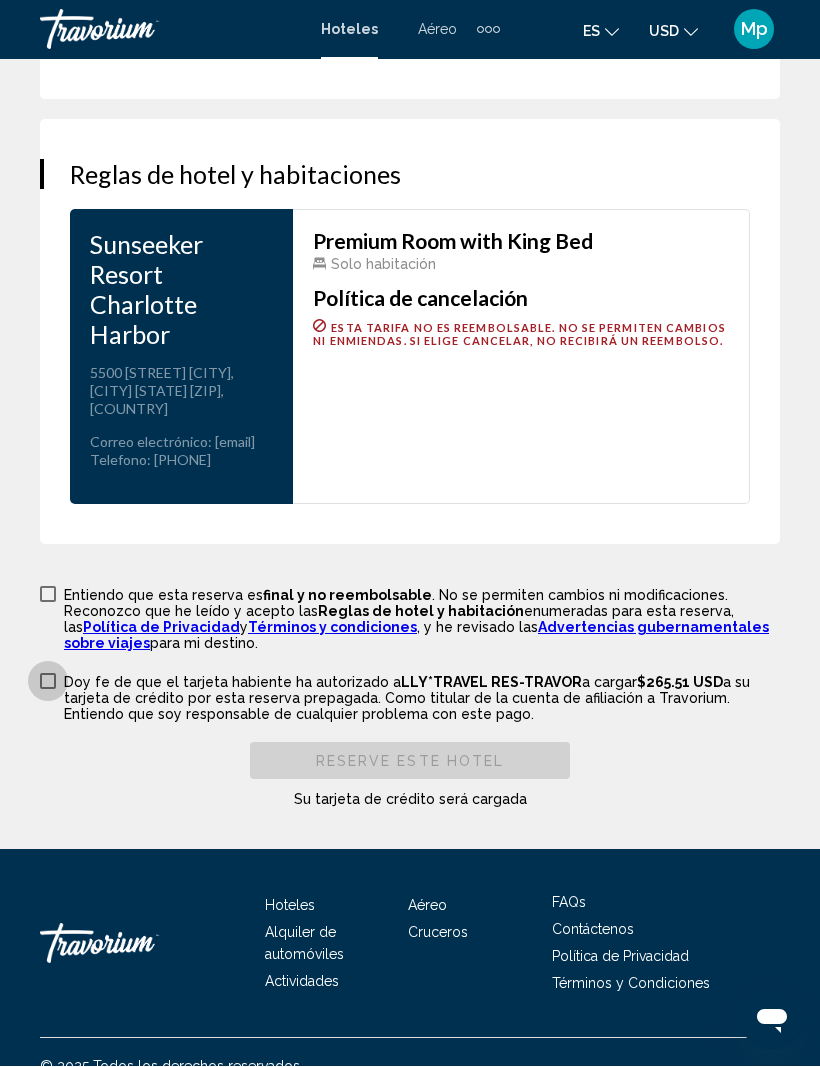 click at bounding box center [48, 682] 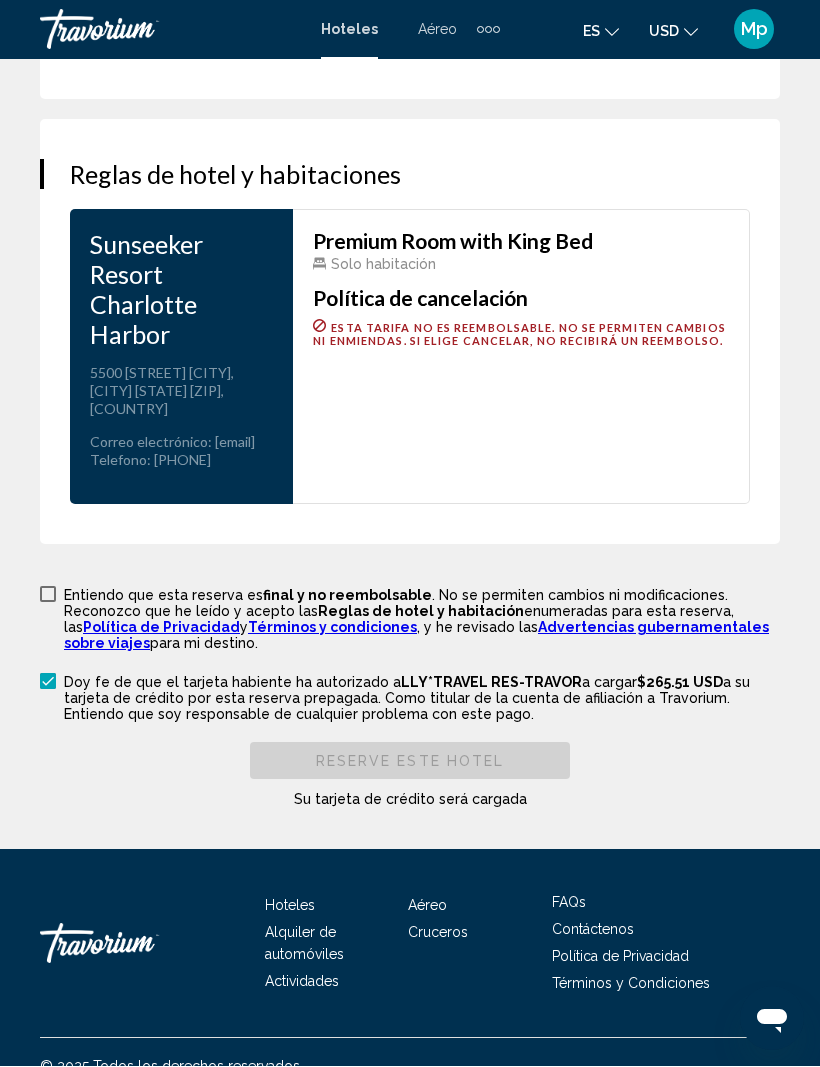 scroll, scrollTop: 3526, scrollLeft: 0, axis: vertical 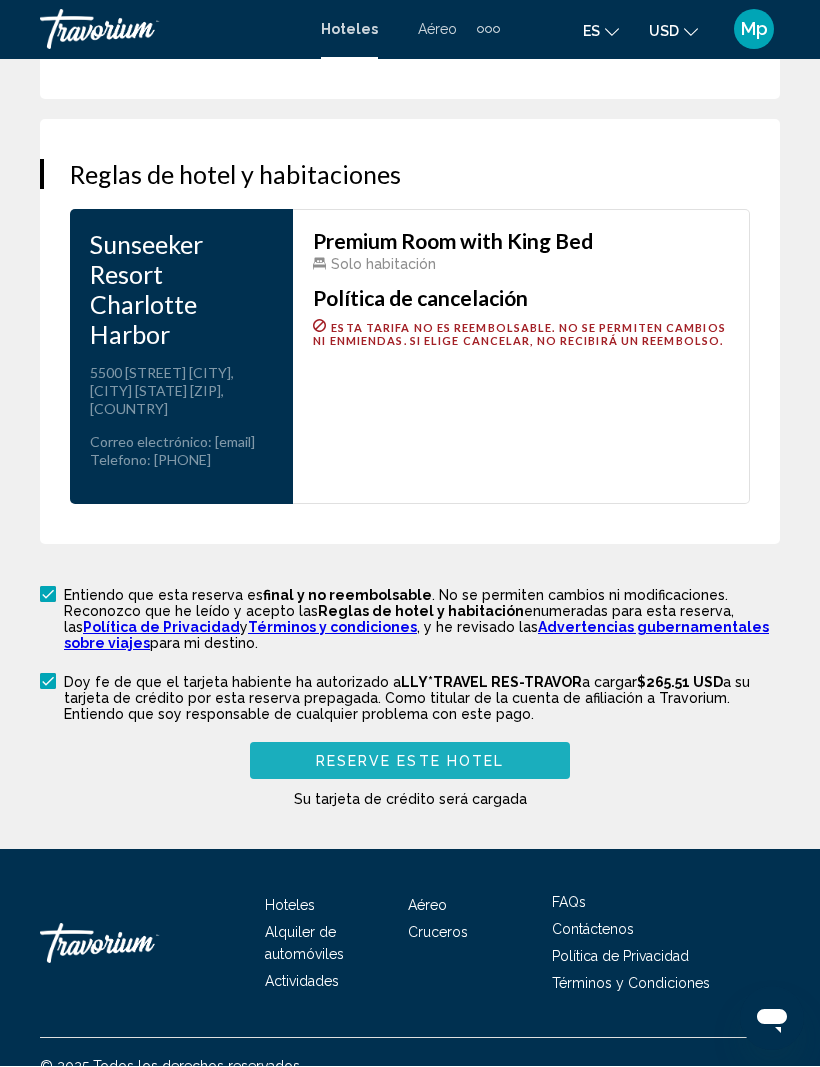 click on "Reserve este hotel" at bounding box center [410, 761] 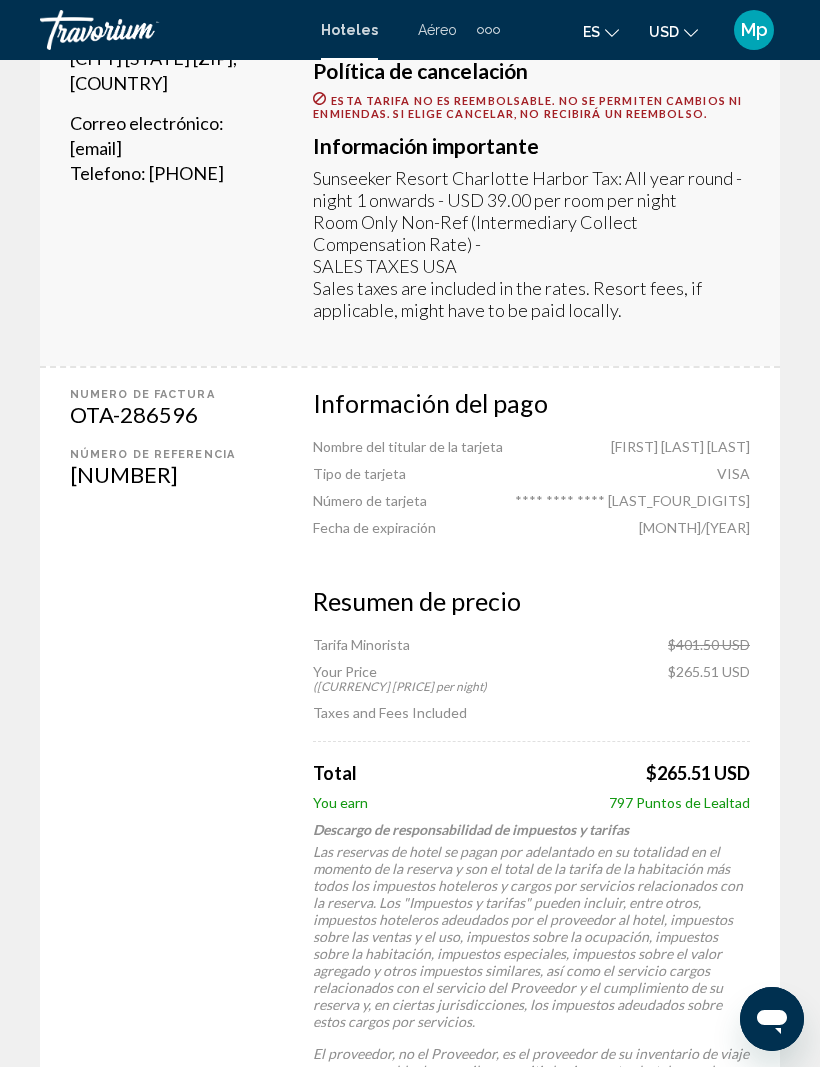scroll, scrollTop: 758, scrollLeft: 0, axis: vertical 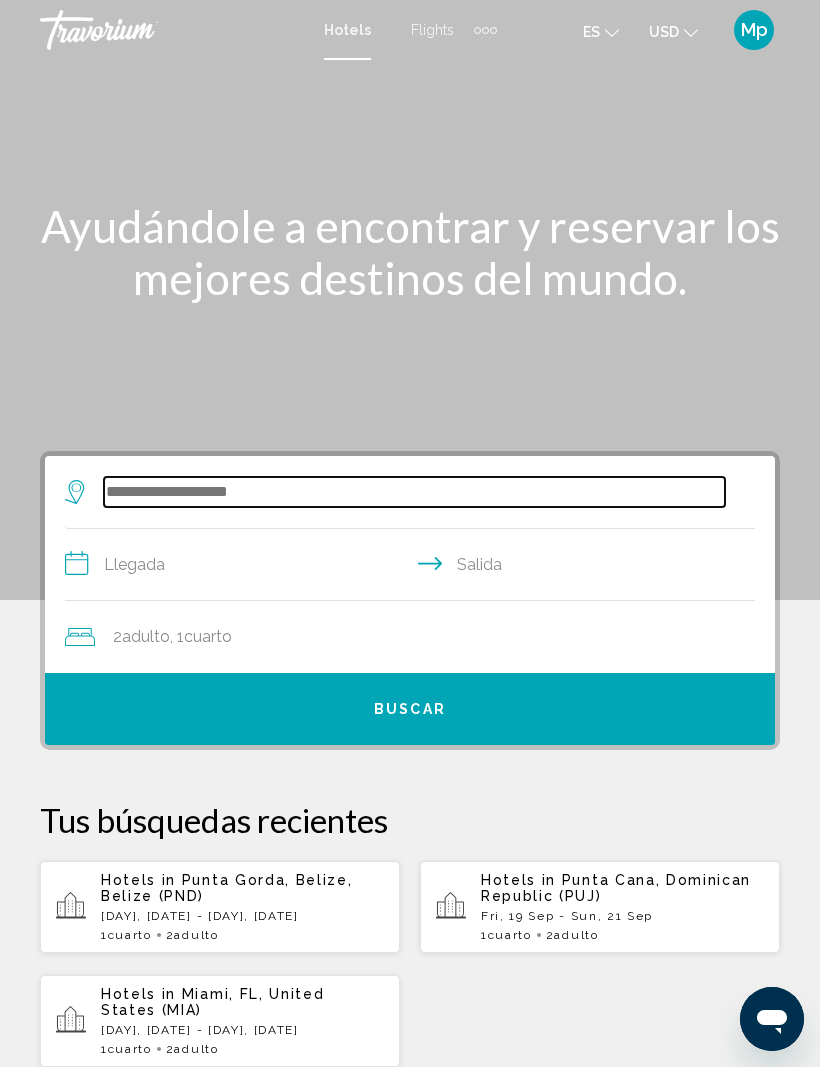 click at bounding box center [414, 492] 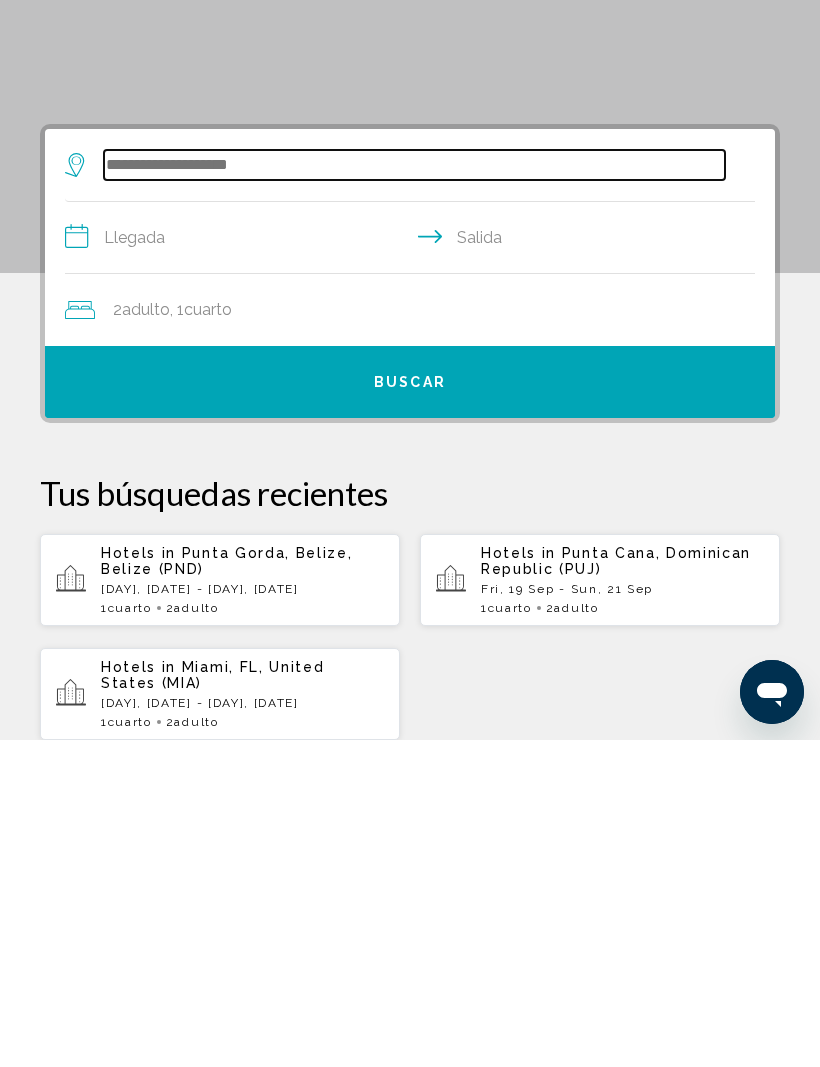 scroll, scrollTop: 48, scrollLeft: 0, axis: vertical 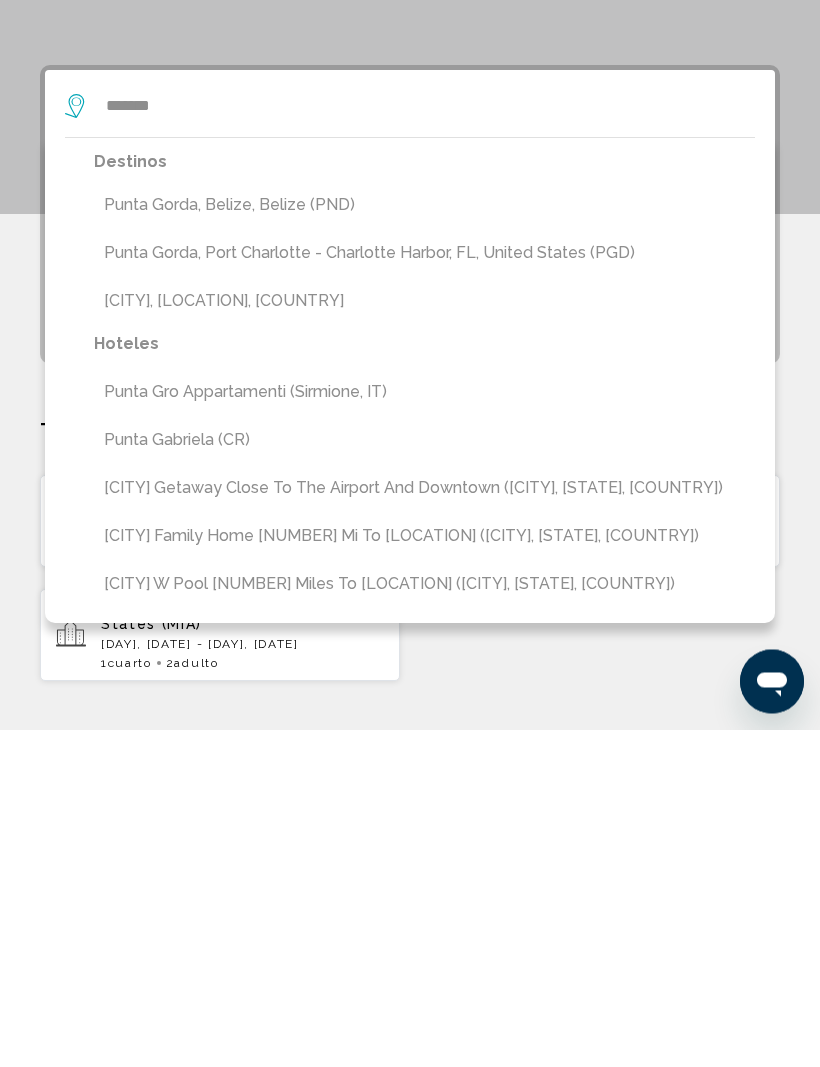 click on "Punta Gorda, Port Charlotte - Charlotte Harbor, FL, United States (PGD)" at bounding box center (424, 591) 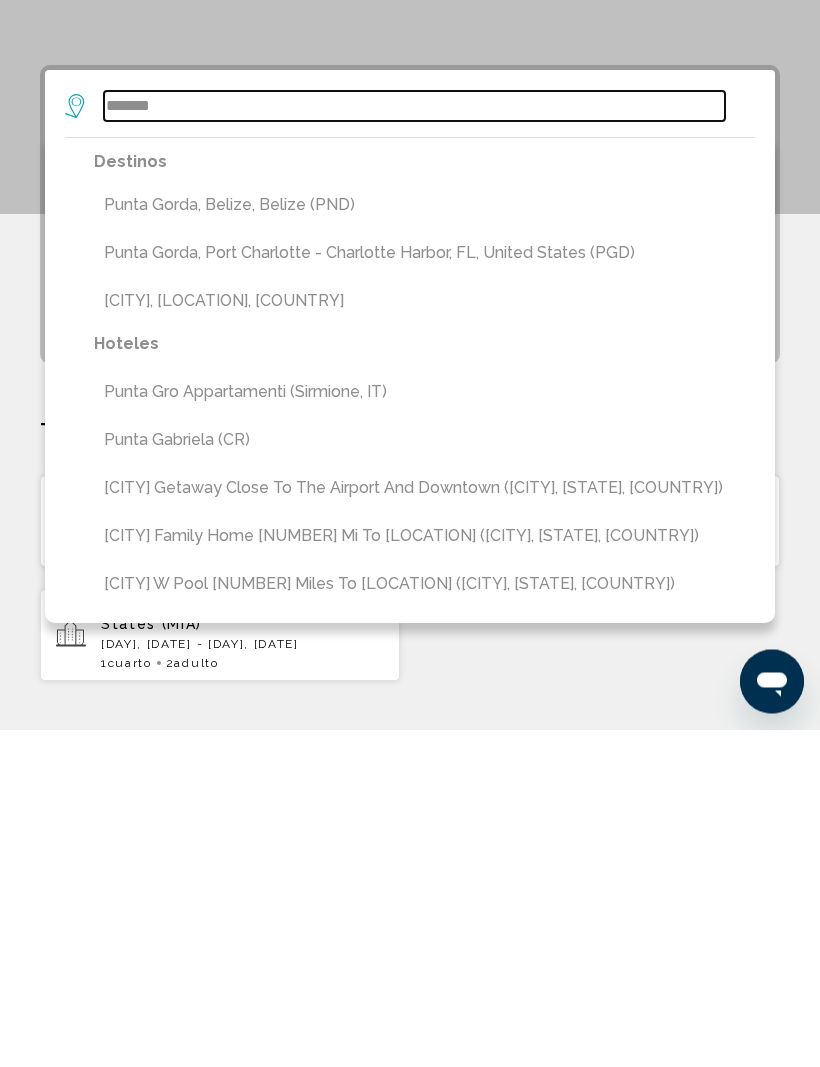 type on "**********" 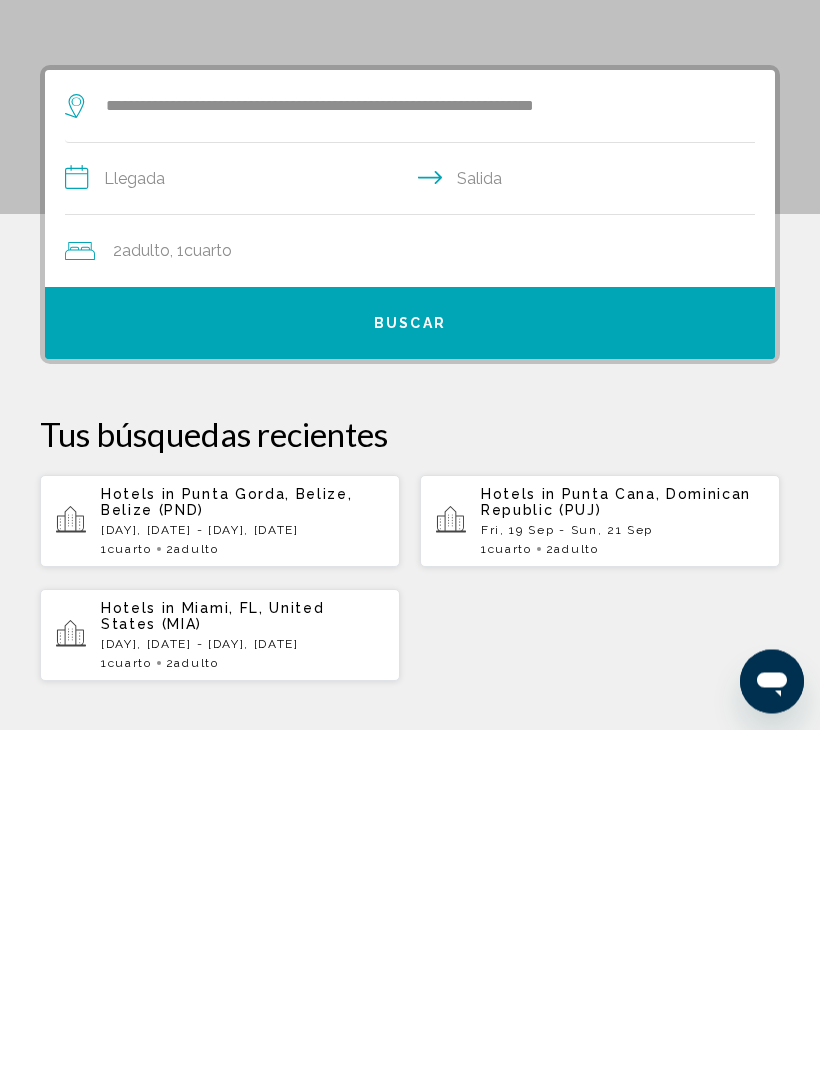 click on "**********" at bounding box center (414, 519) 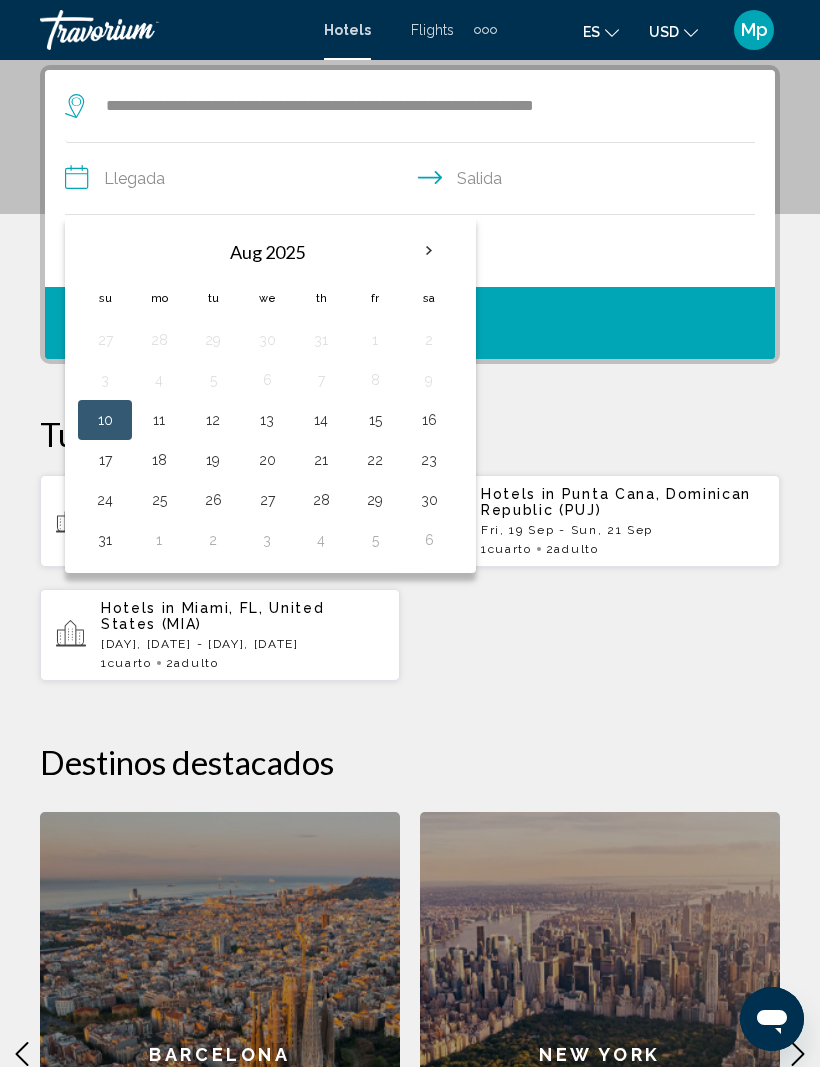 click on "30" at bounding box center (429, 500) 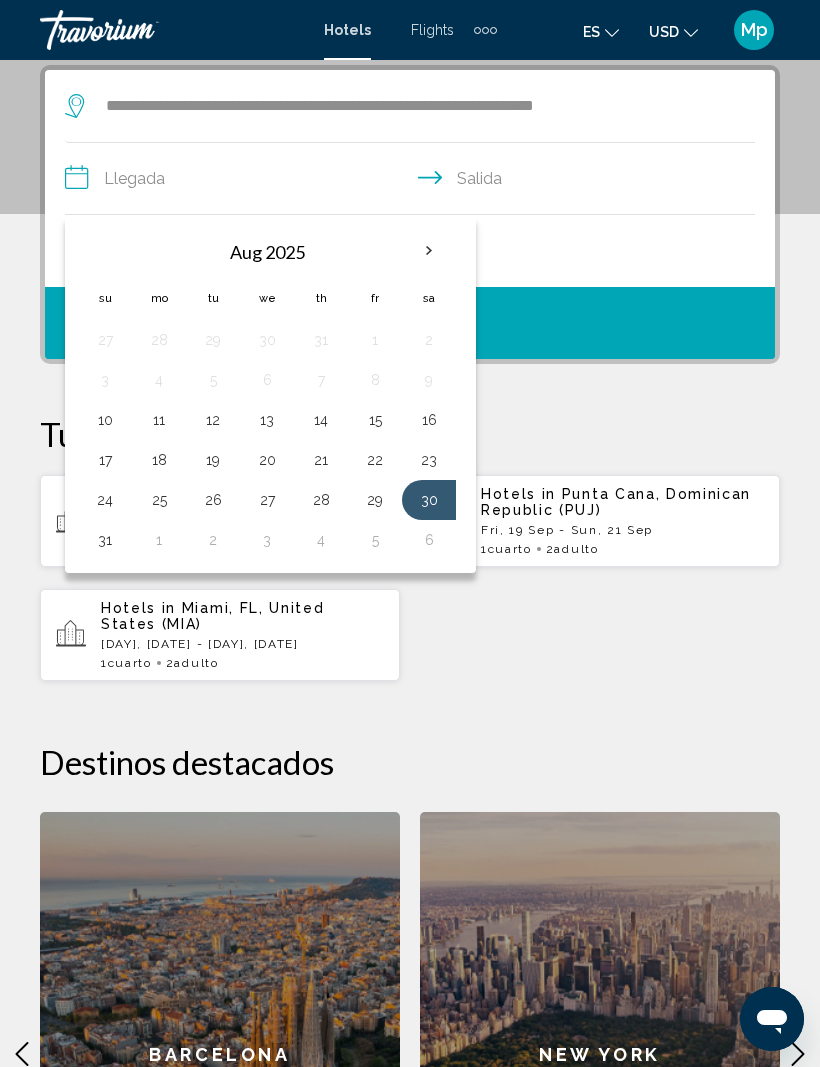click on "1" at bounding box center [159, 540] 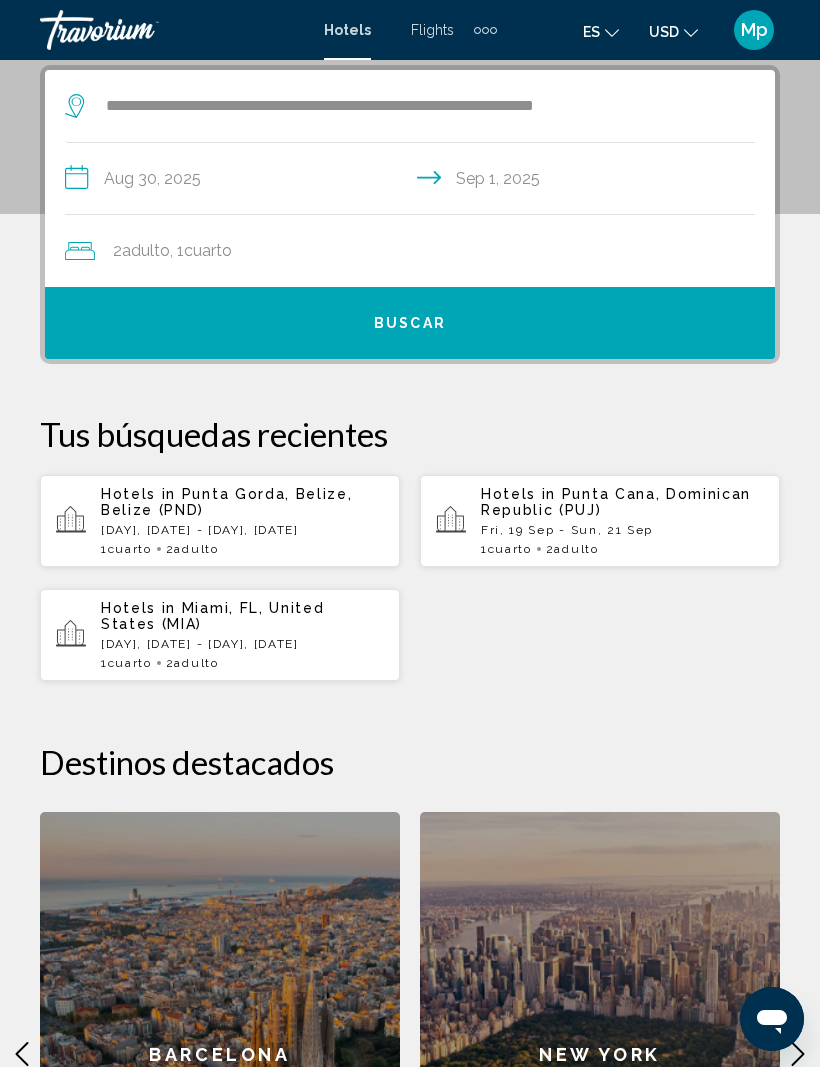 click on "Buscar" at bounding box center (410, 323) 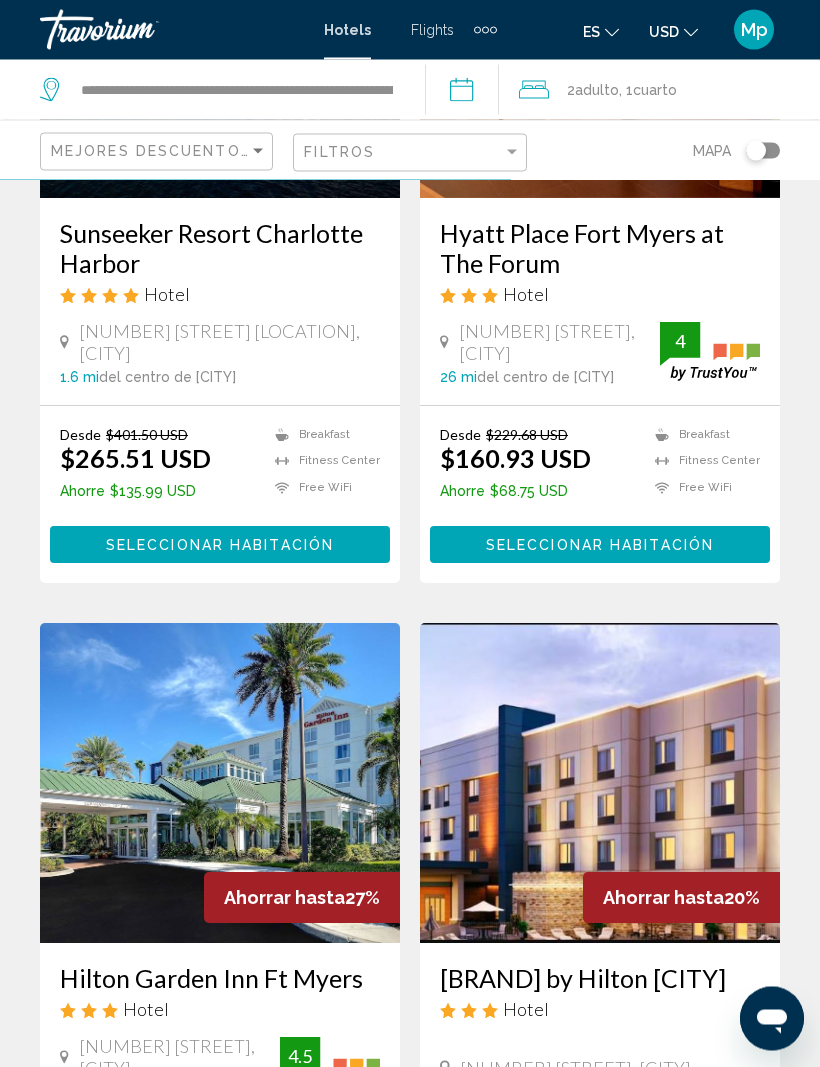 scroll, scrollTop: 402, scrollLeft: 0, axis: vertical 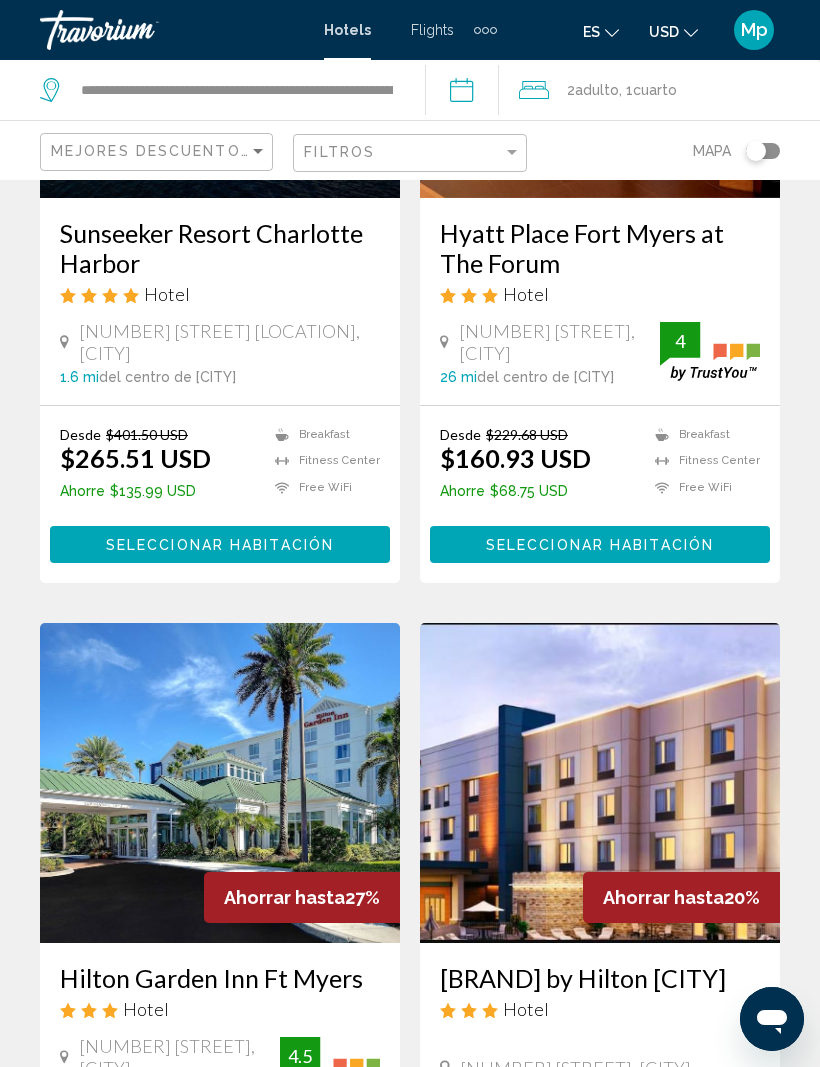 click on "Seleccionar habitación" at bounding box center [220, 544] 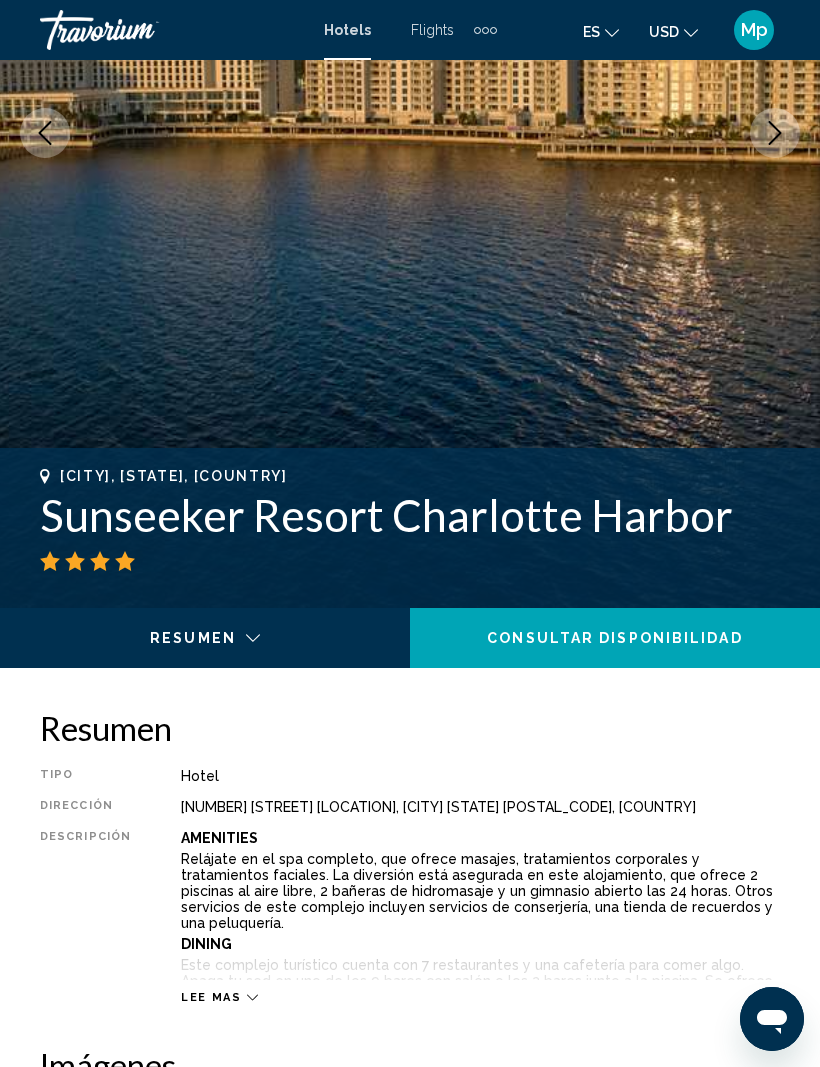 scroll, scrollTop: 0, scrollLeft: 0, axis: both 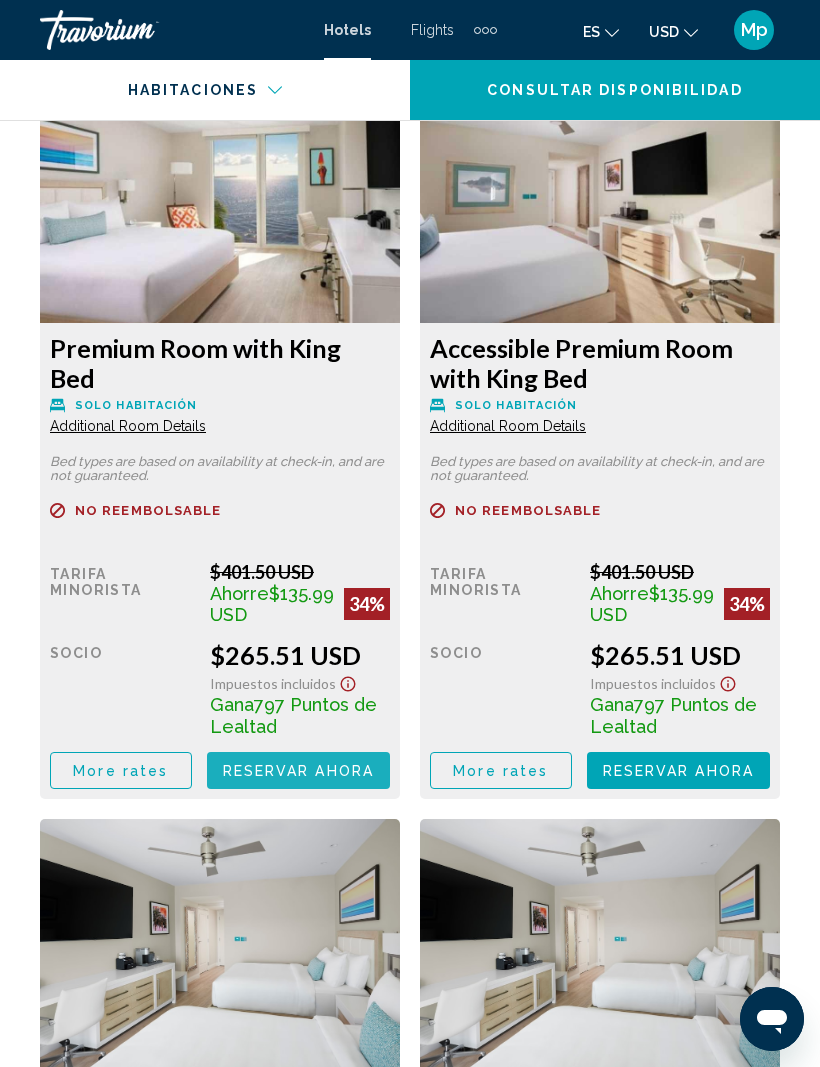 click on "Reservar ahora Ya no está disponible" at bounding box center [298, 770] 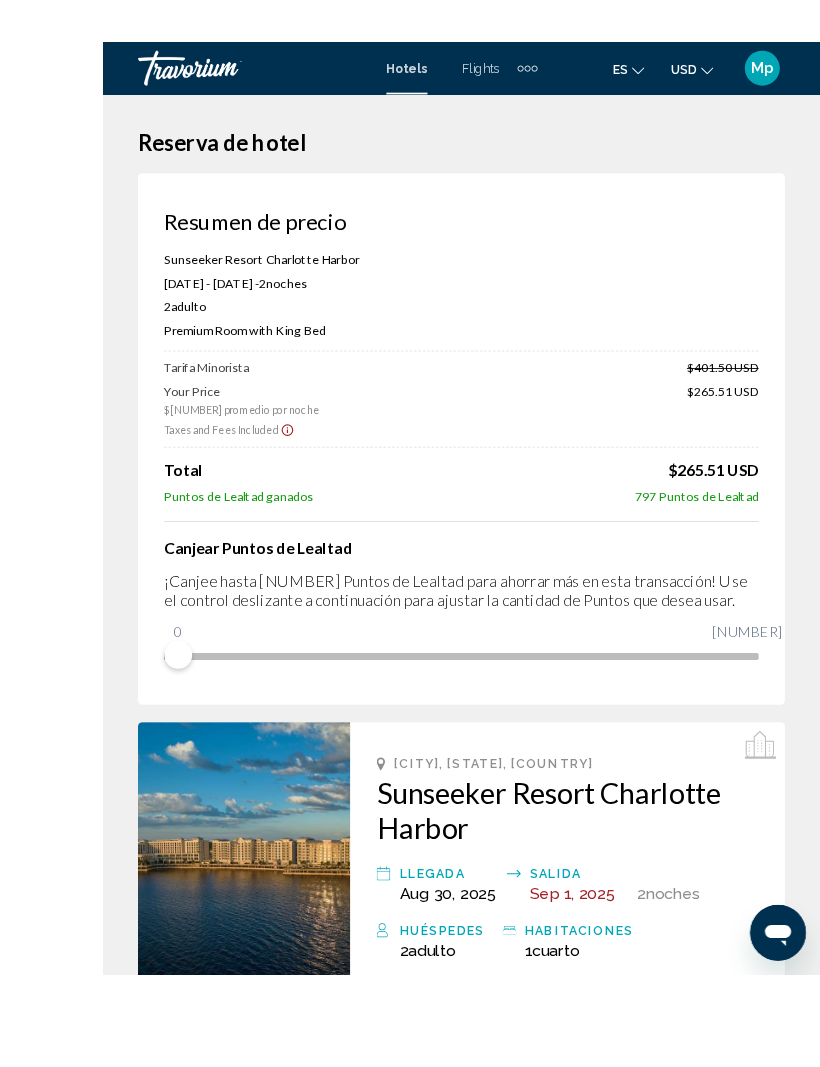 scroll, scrollTop: 96, scrollLeft: 0, axis: vertical 